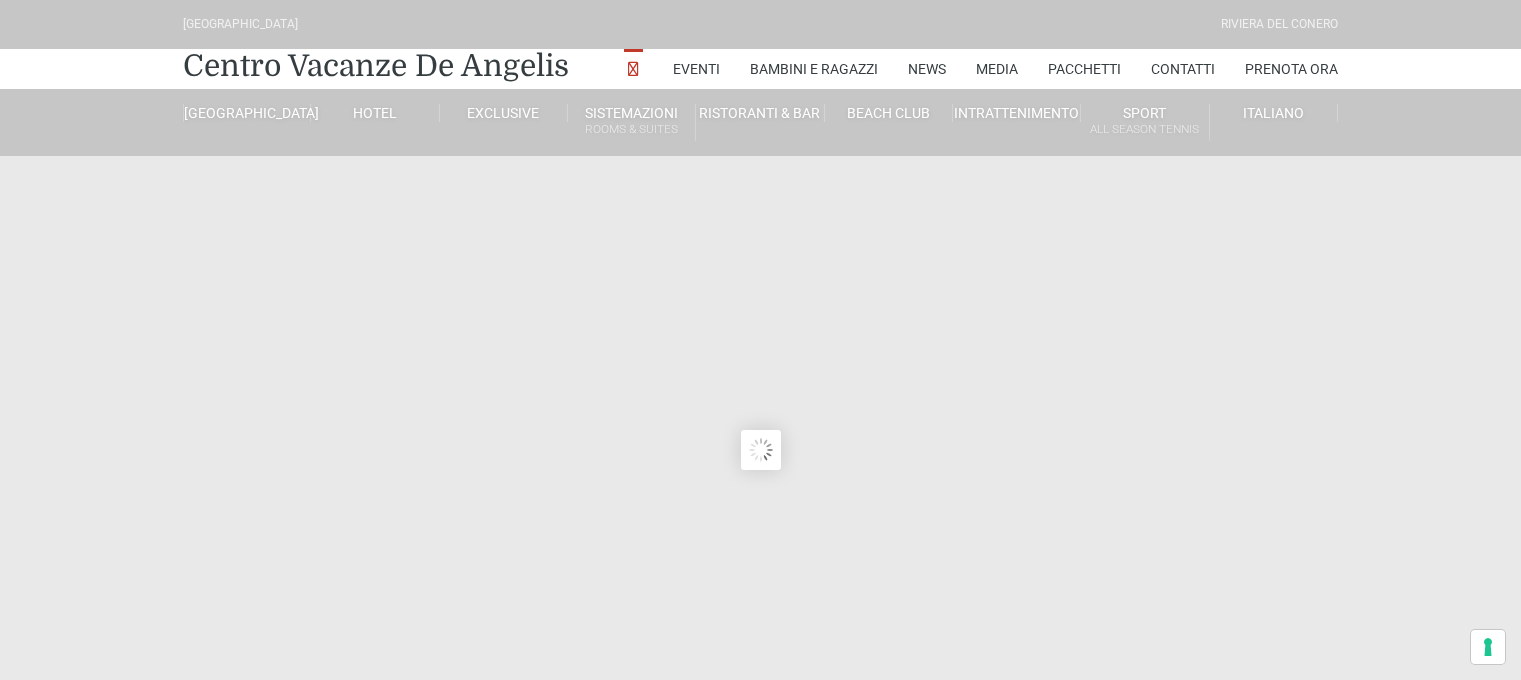 scroll, scrollTop: 0, scrollLeft: 0, axis: both 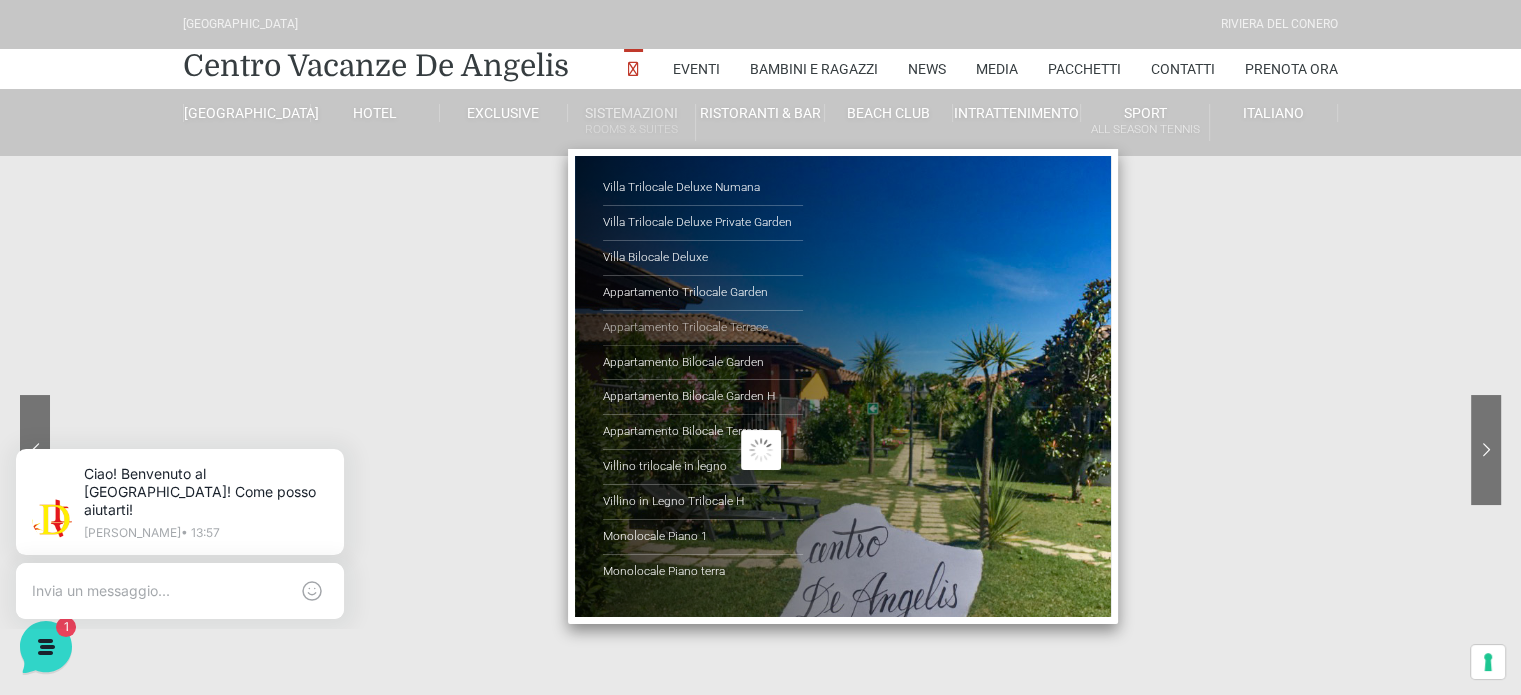 click on "Appartamento Trilocale Terrace" at bounding box center [703, 328] 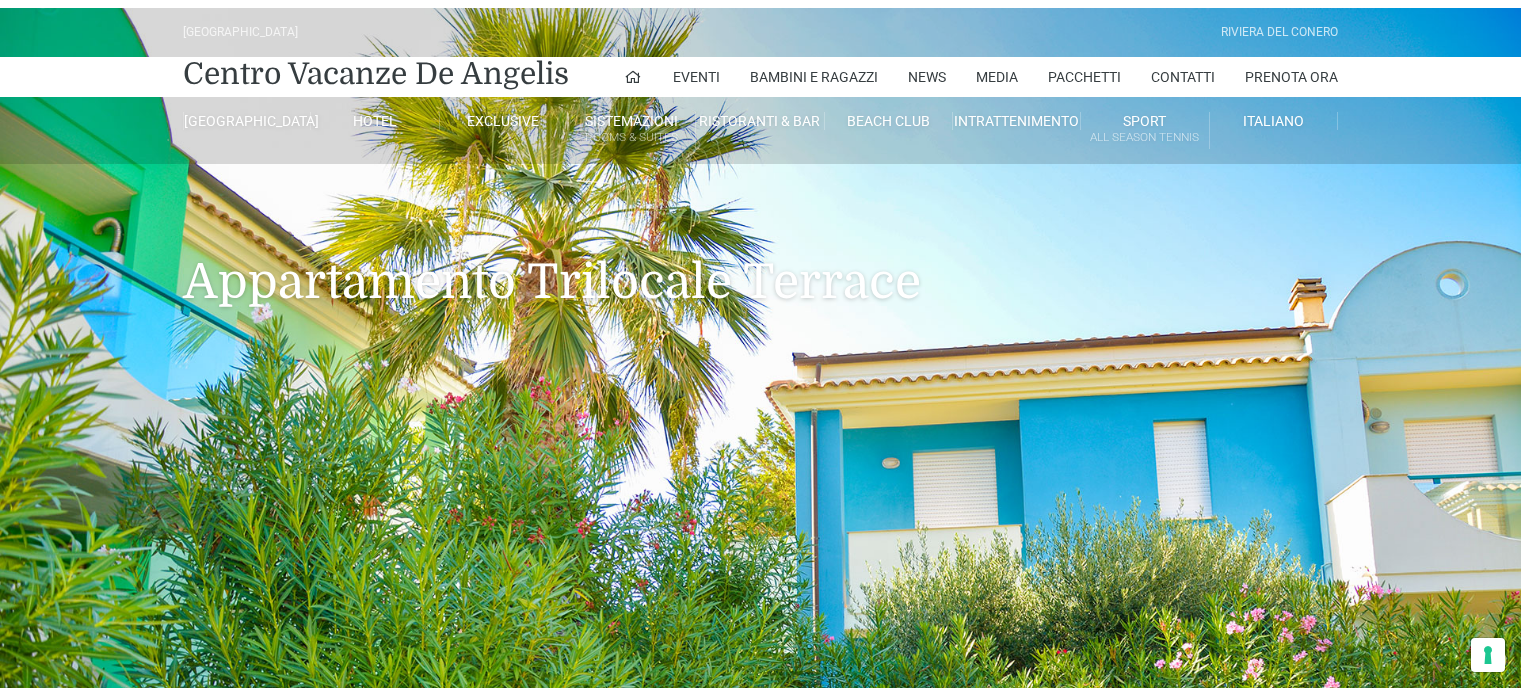 scroll, scrollTop: 0, scrollLeft: 0, axis: both 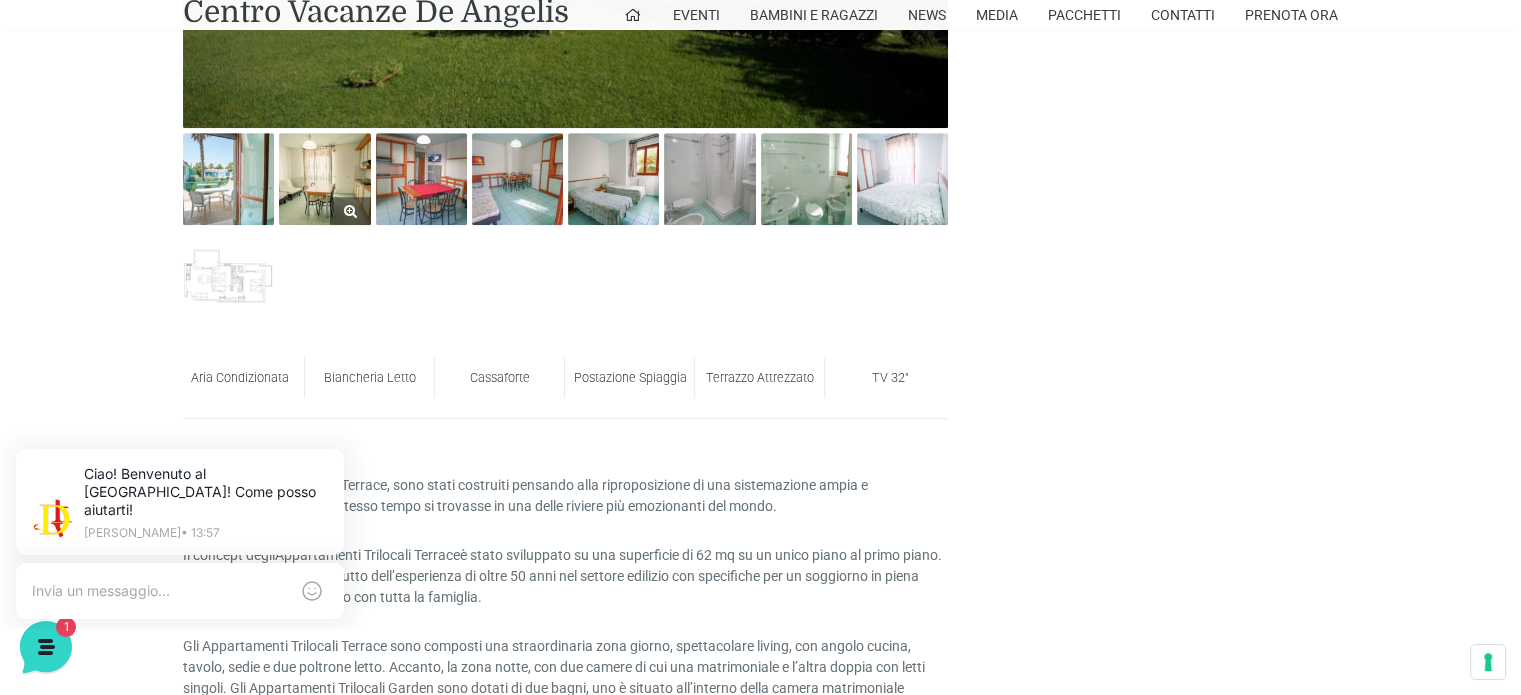 click at bounding box center [324, 178] 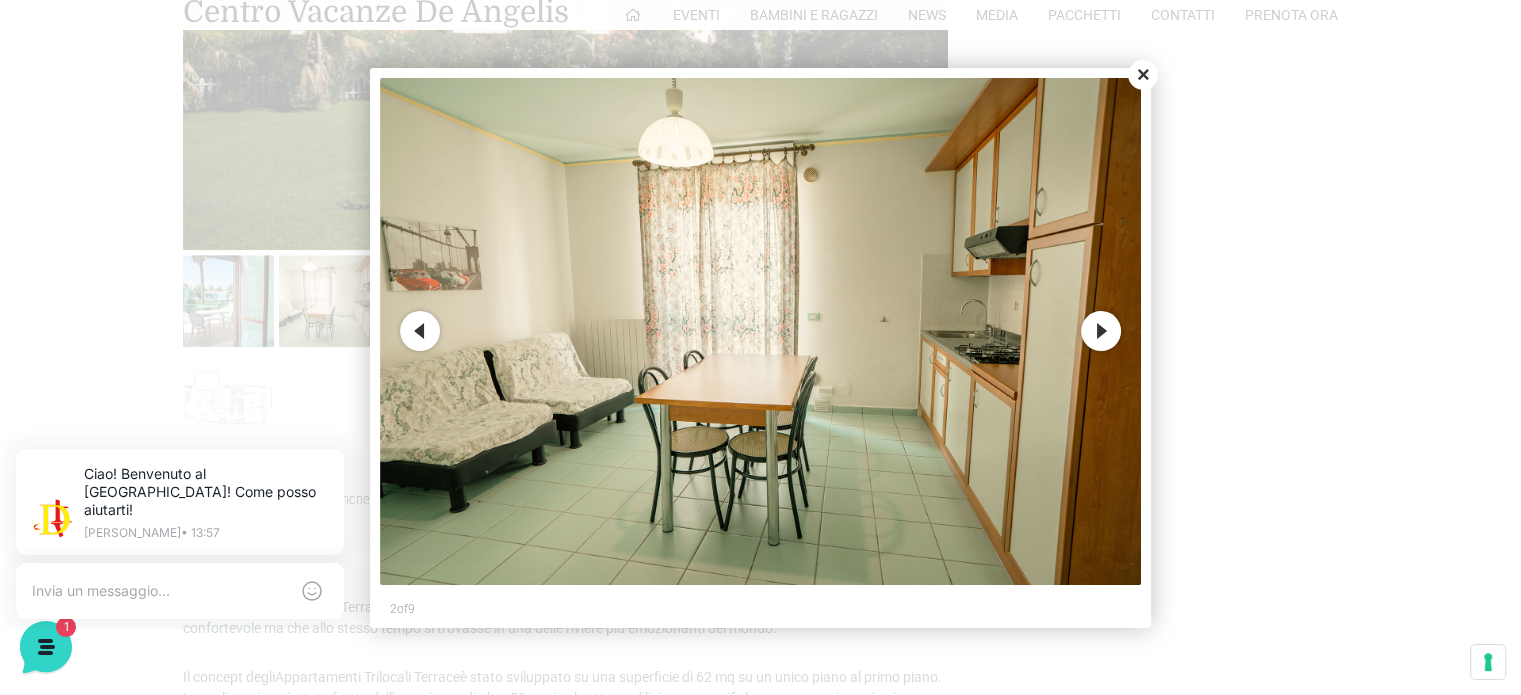 scroll, scrollTop: 1100, scrollLeft: 0, axis: vertical 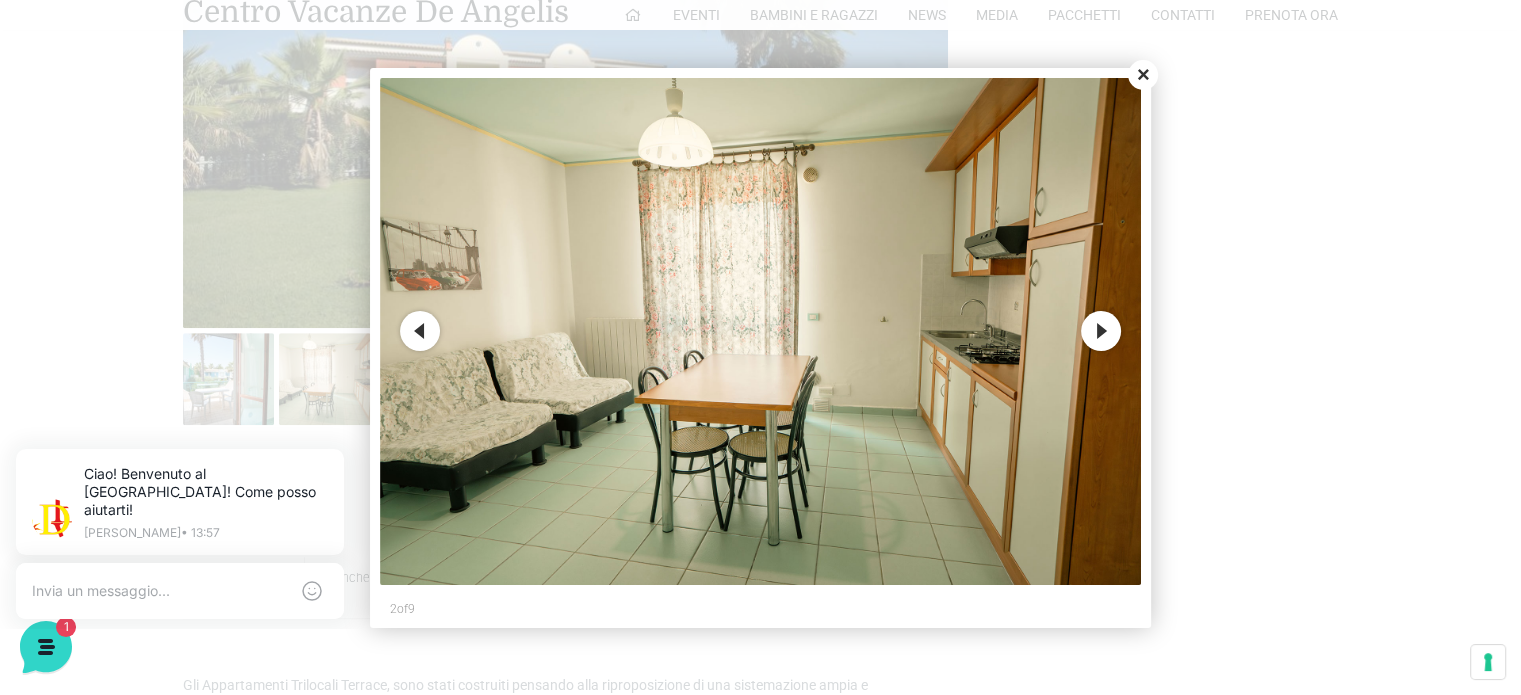 click on "Next" at bounding box center [1101, 331] 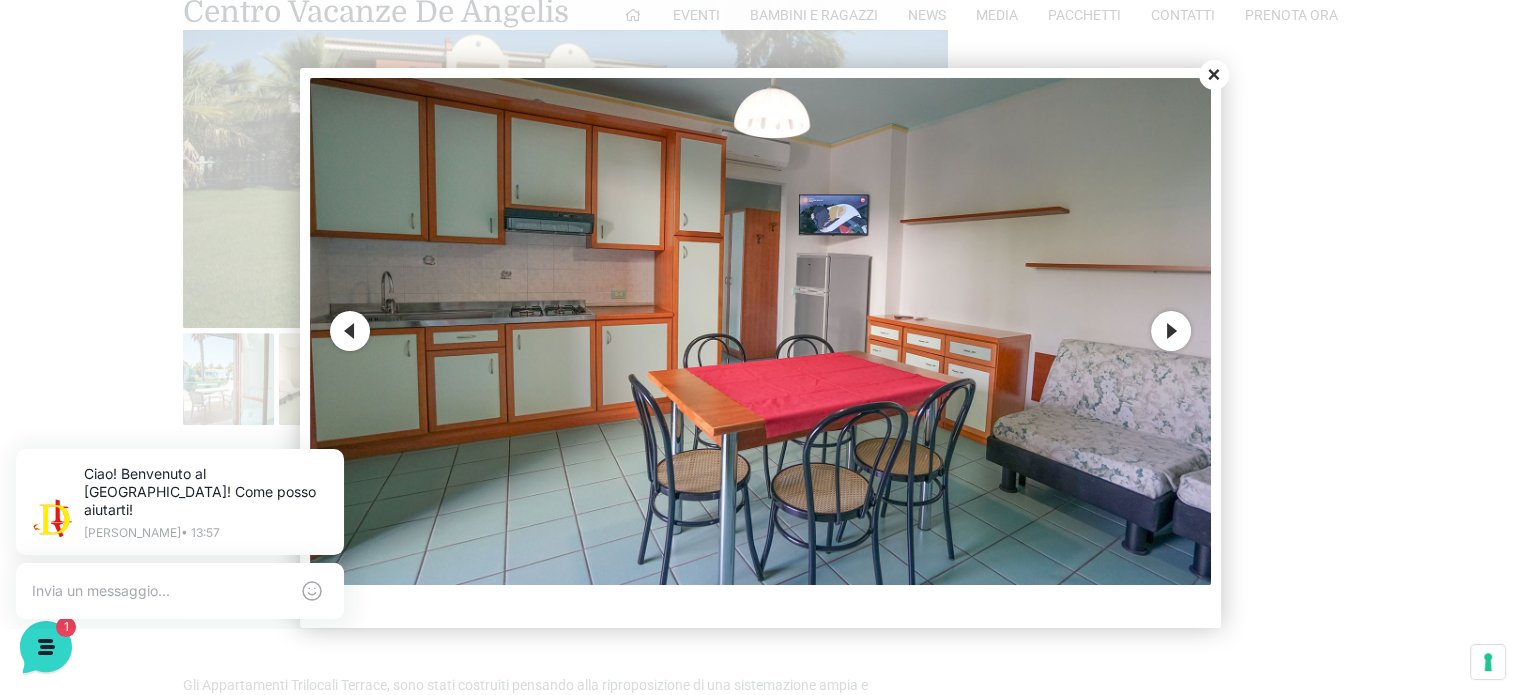 click on "Next" at bounding box center [1171, 331] 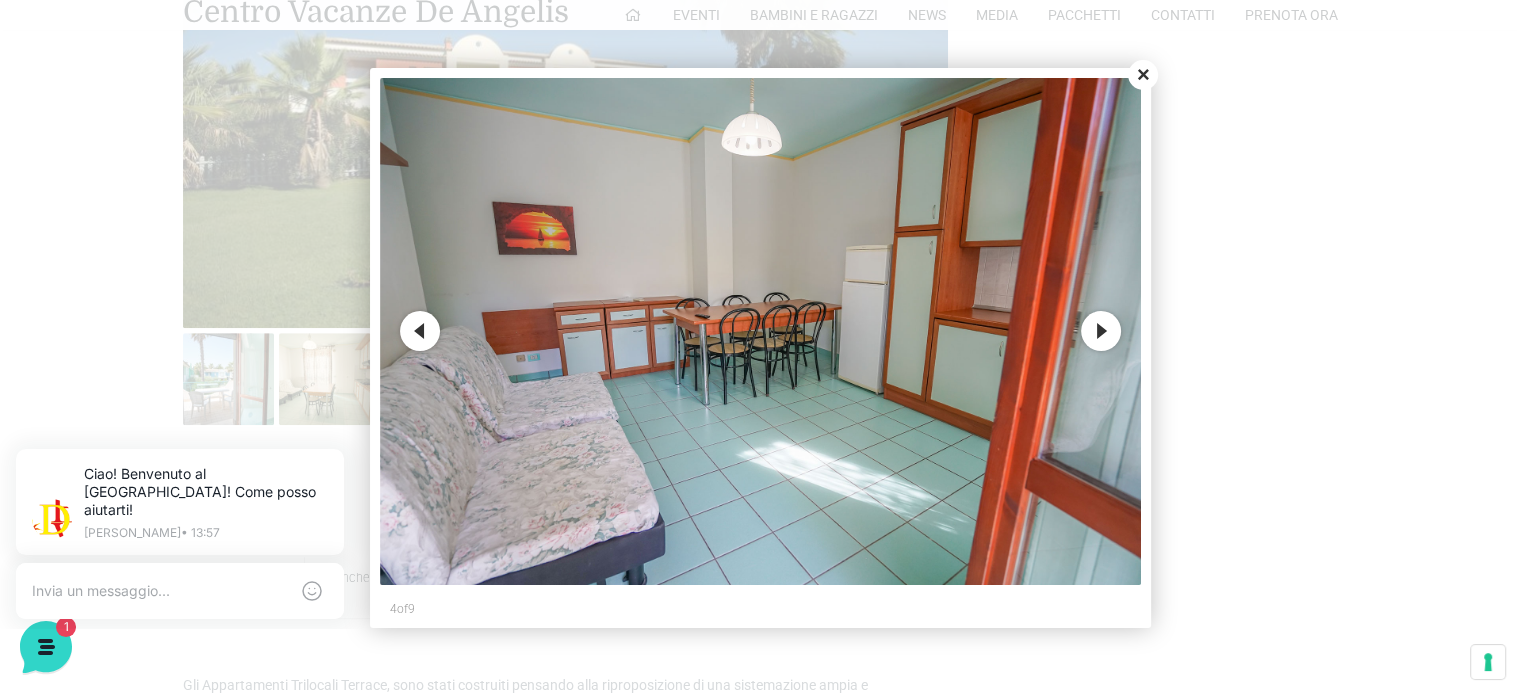click at bounding box center (760, 331) 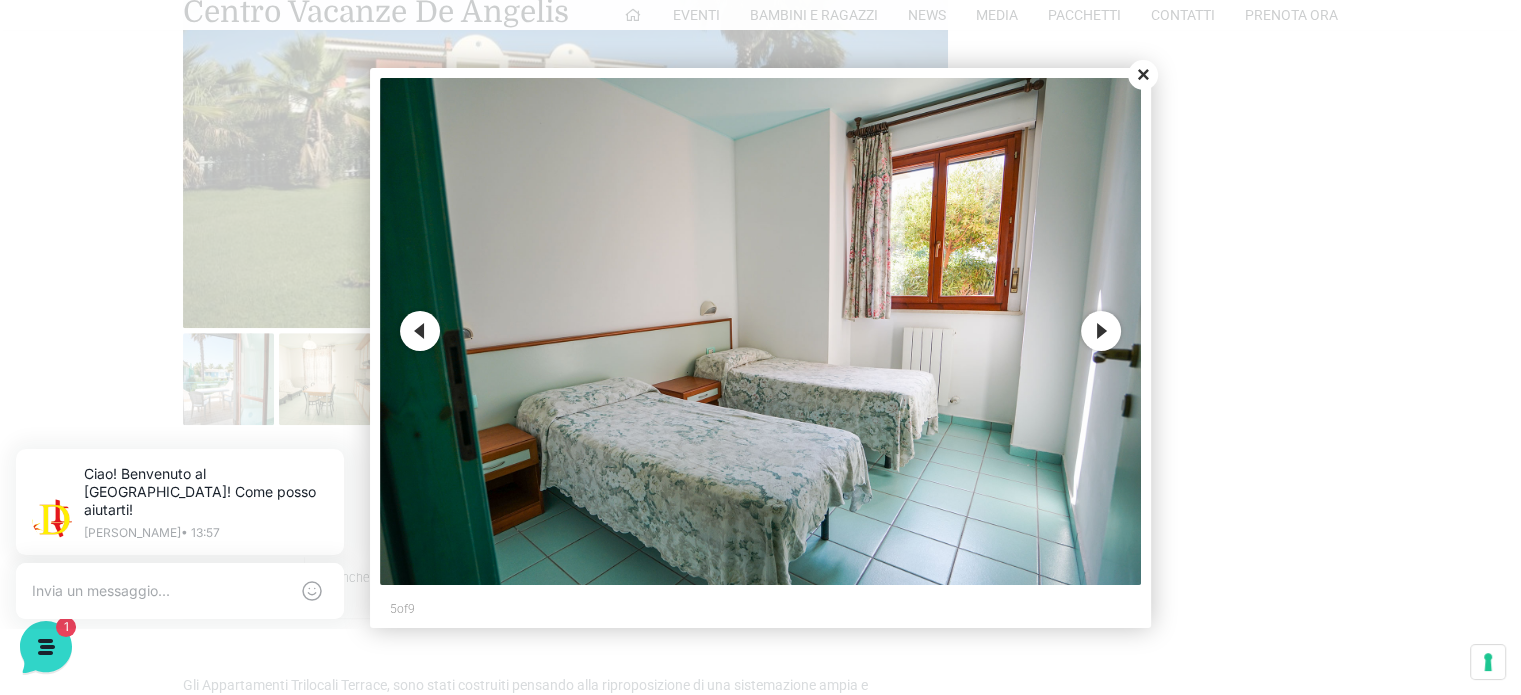 click on "Next" at bounding box center (1101, 331) 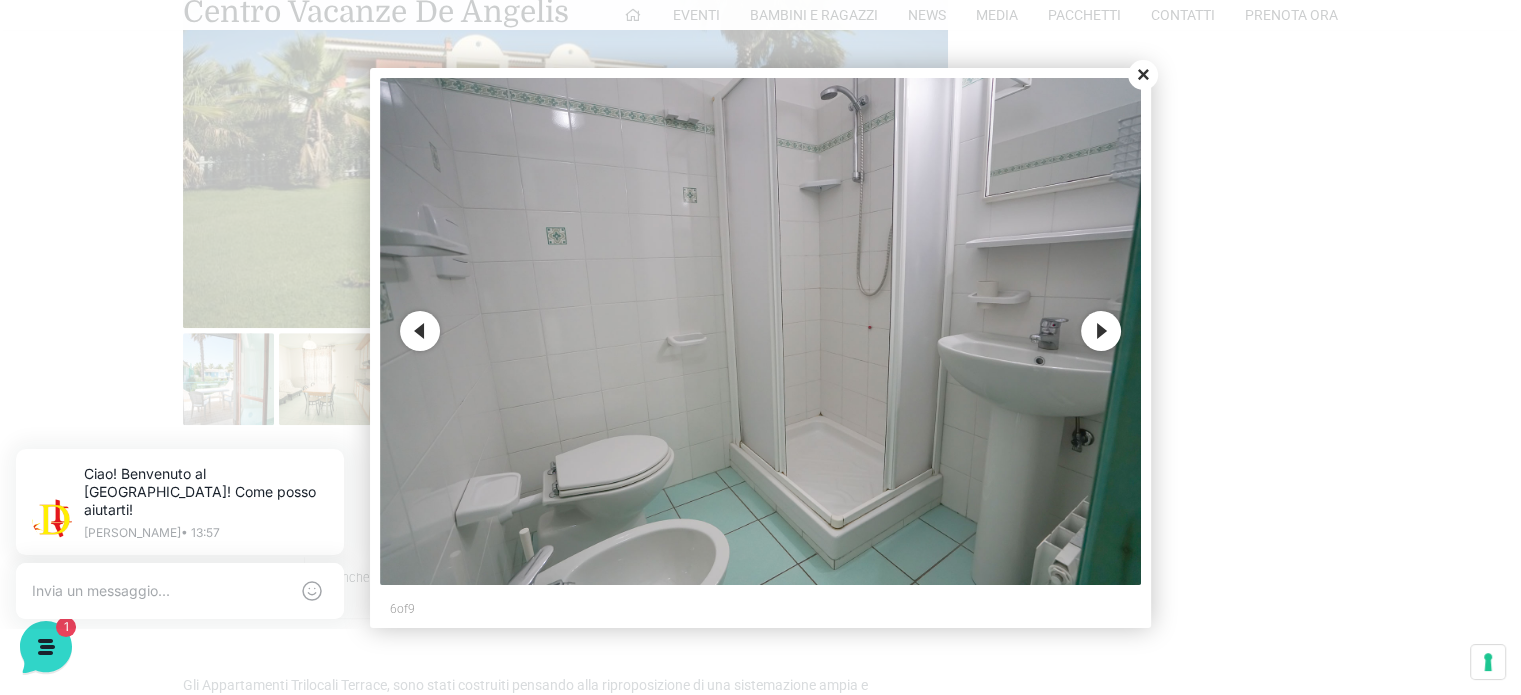 click on "Next" at bounding box center [1101, 331] 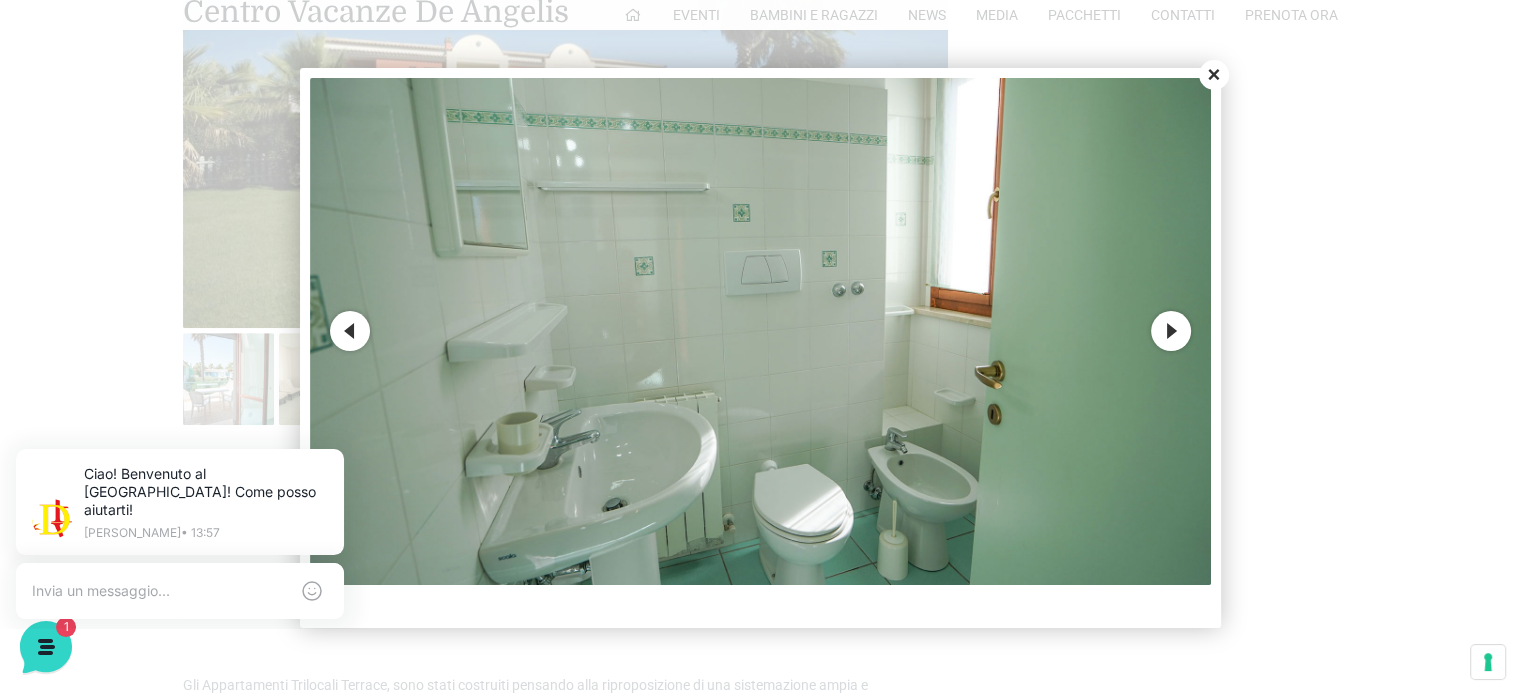 click at bounding box center [760, 331] 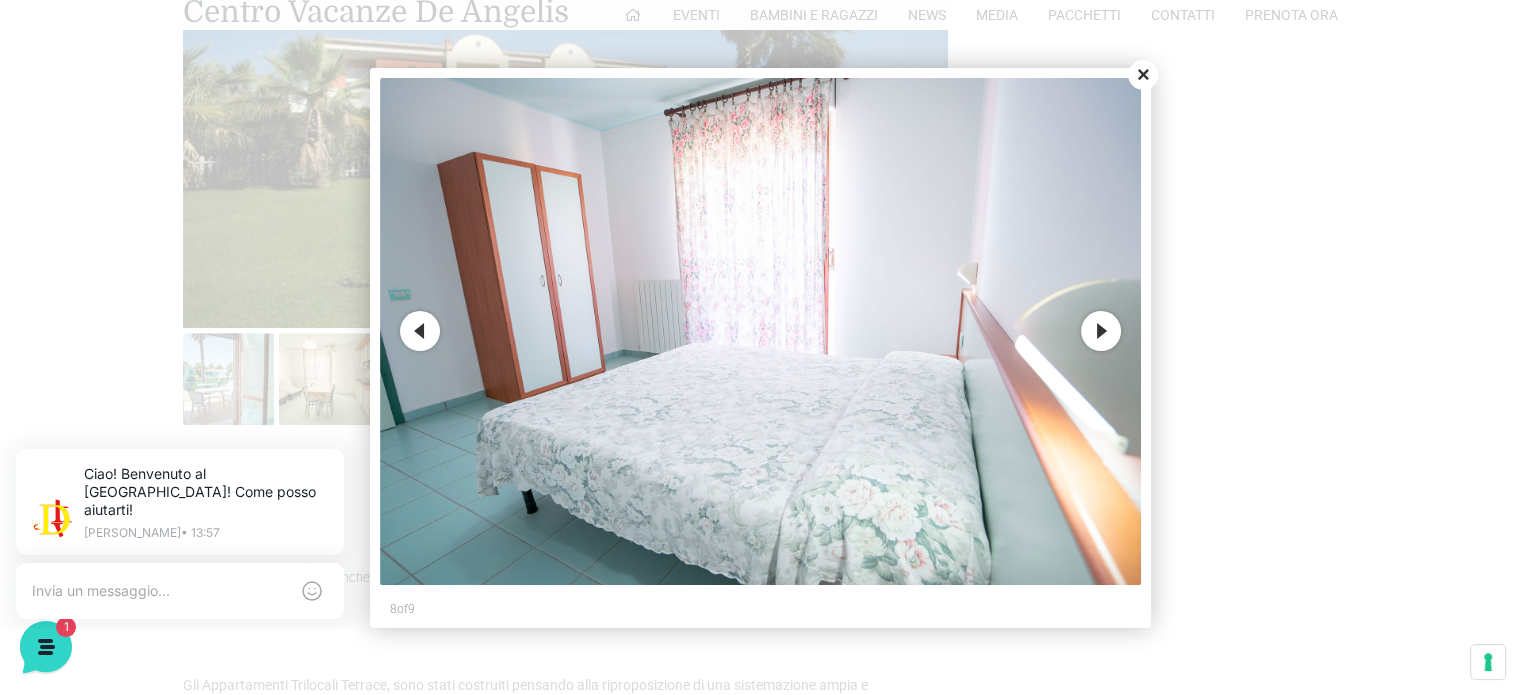 click on "Next" at bounding box center (1101, 331) 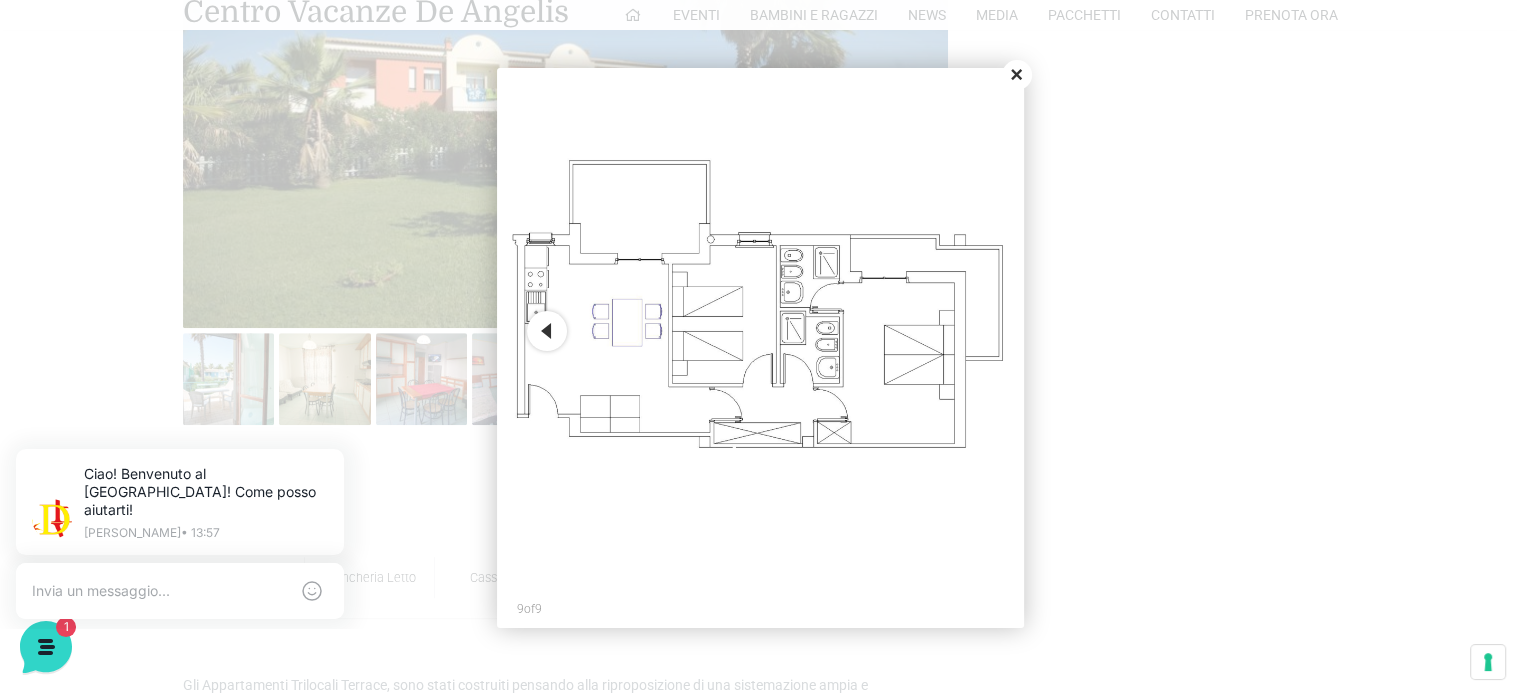 click on "Close" at bounding box center [1017, 75] 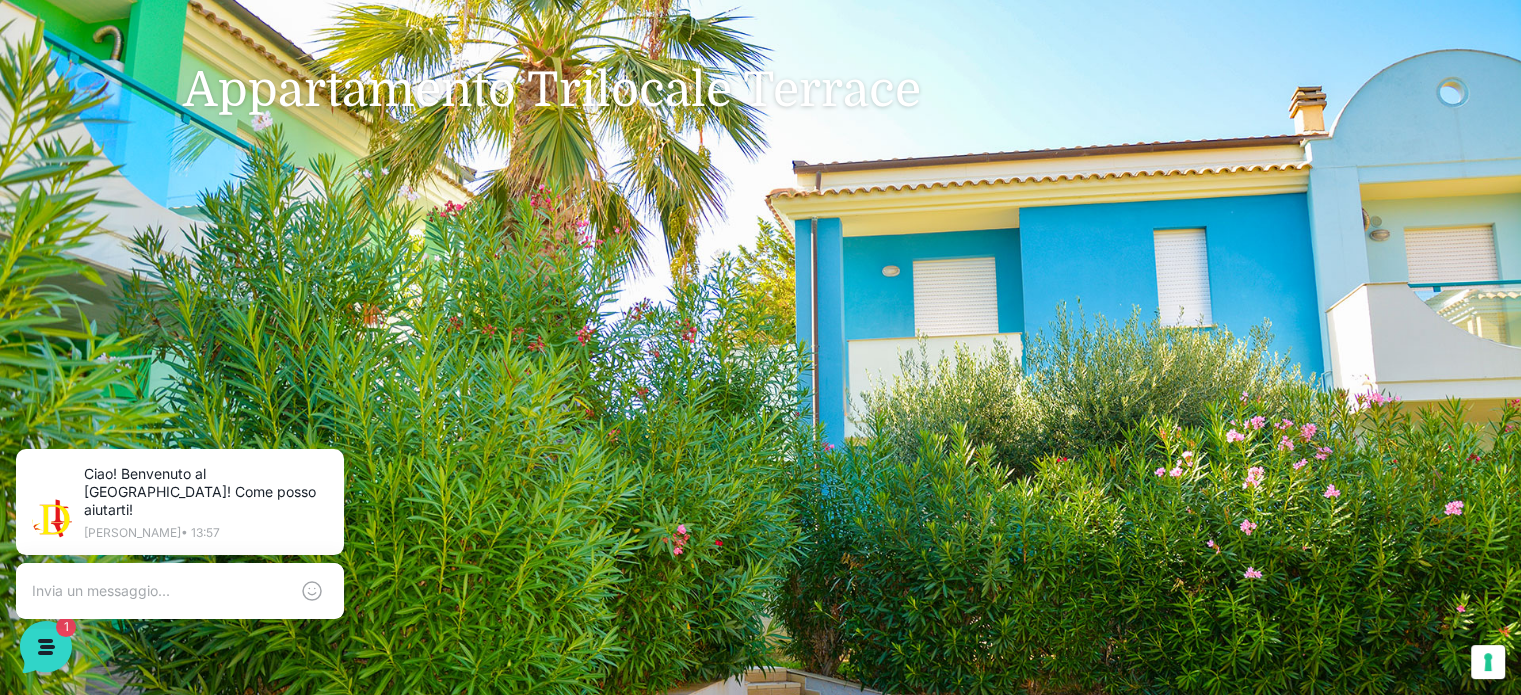 scroll, scrollTop: 0, scrollLeft: 0, axis: both 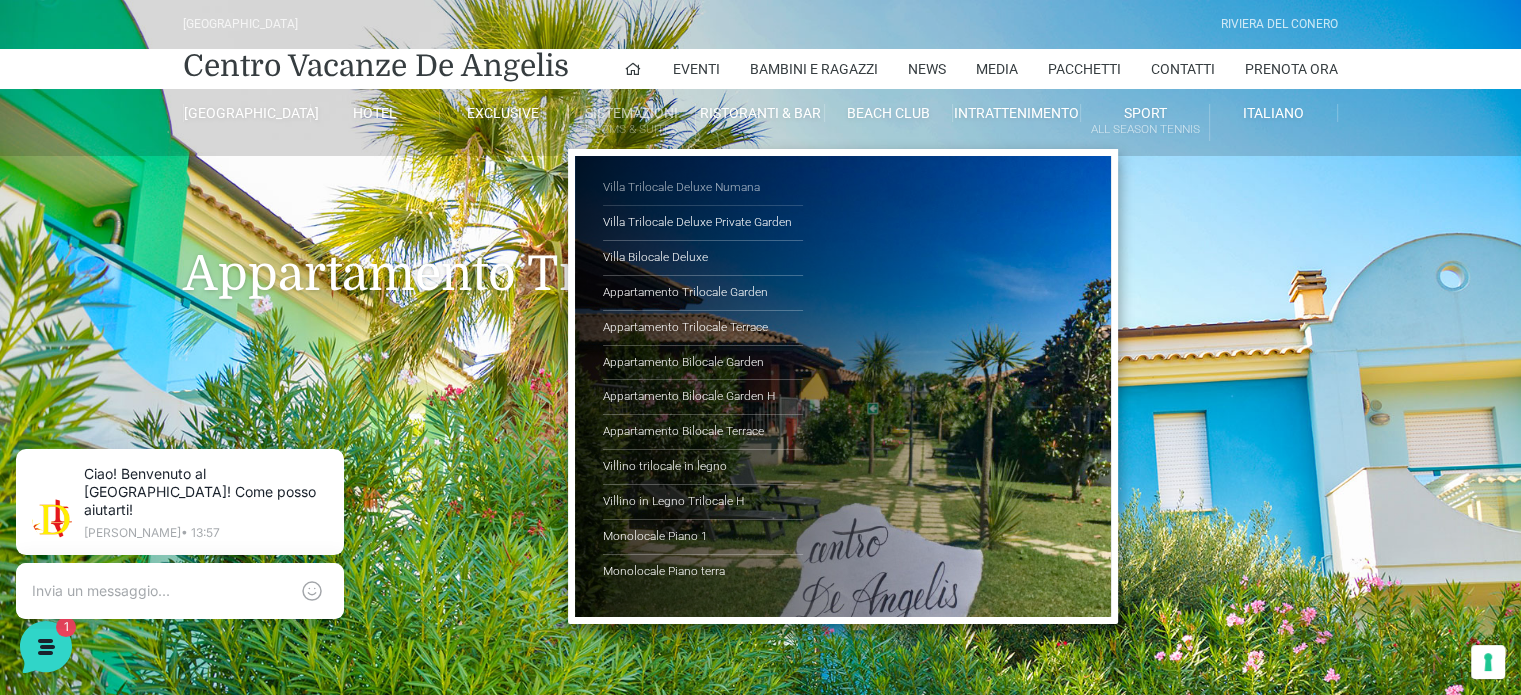 click on "Villa Trilocale Deluxe Numana" at bounding box center [703, 188] 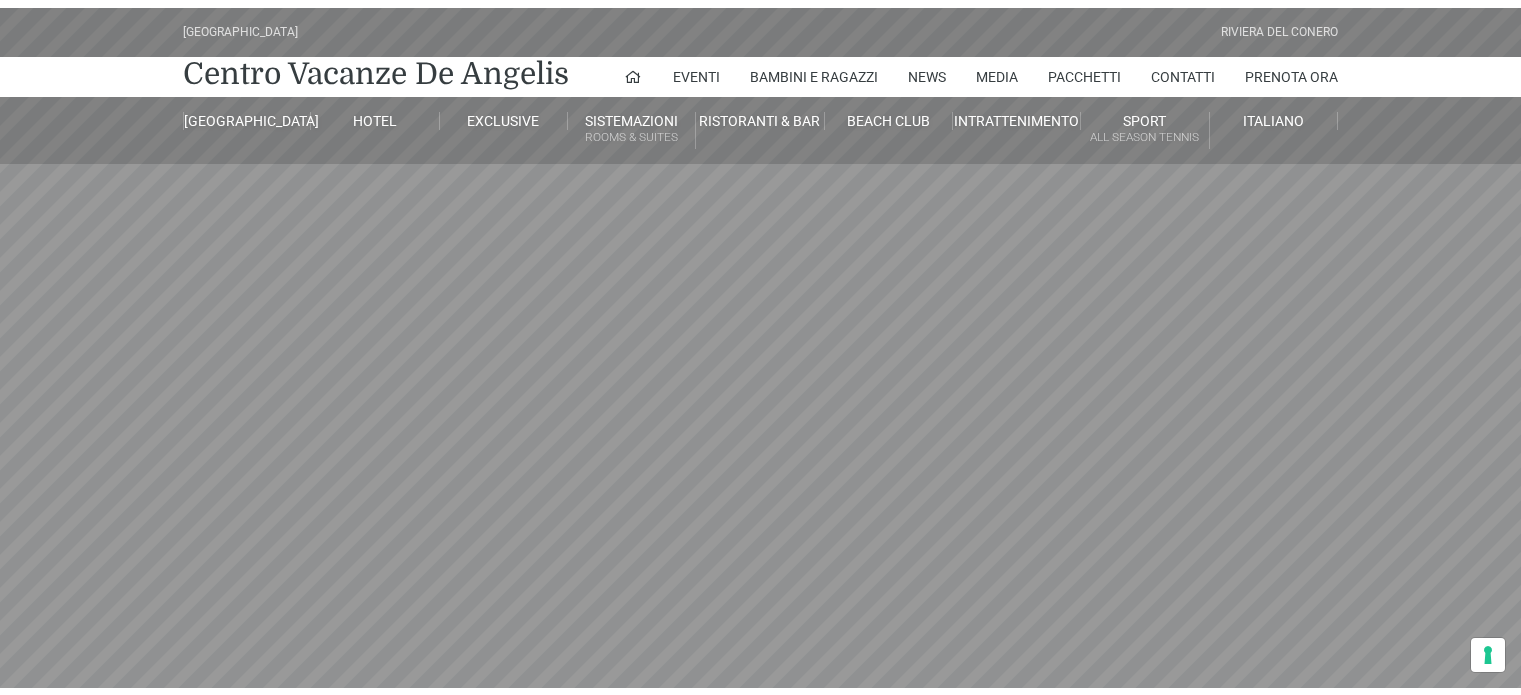 scroll, scrollTop: 0, scrollLeft: 0, axis: both 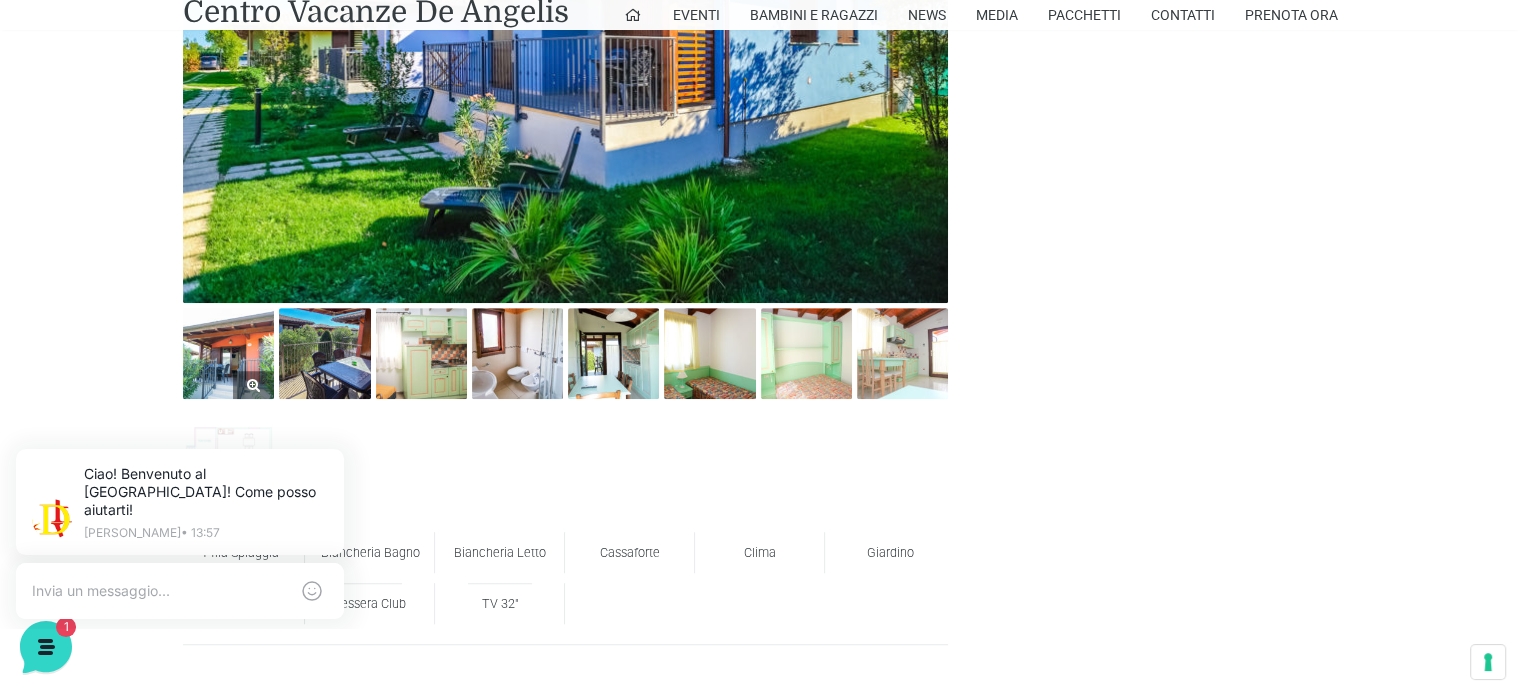 click at bounding box center [228, 353] 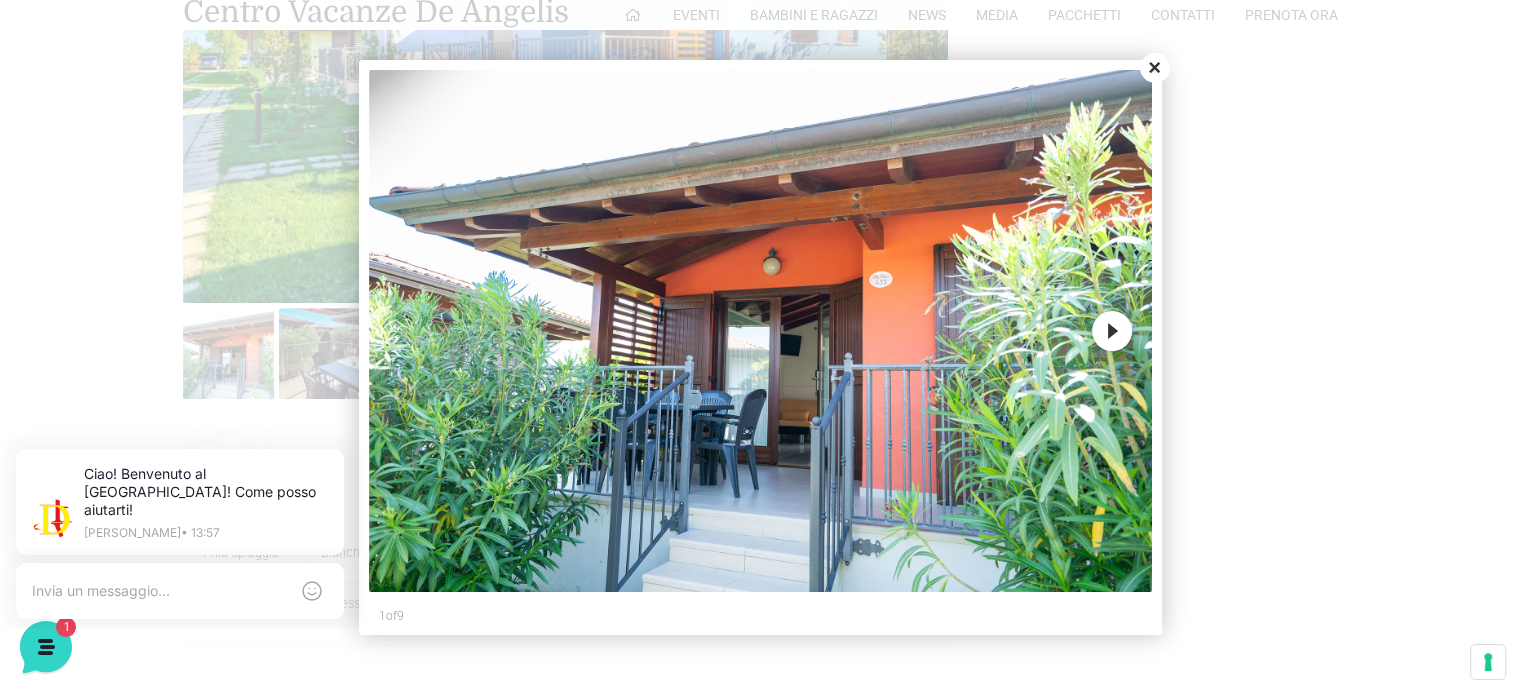 click on "Next" at bounding box center (1112, 331) 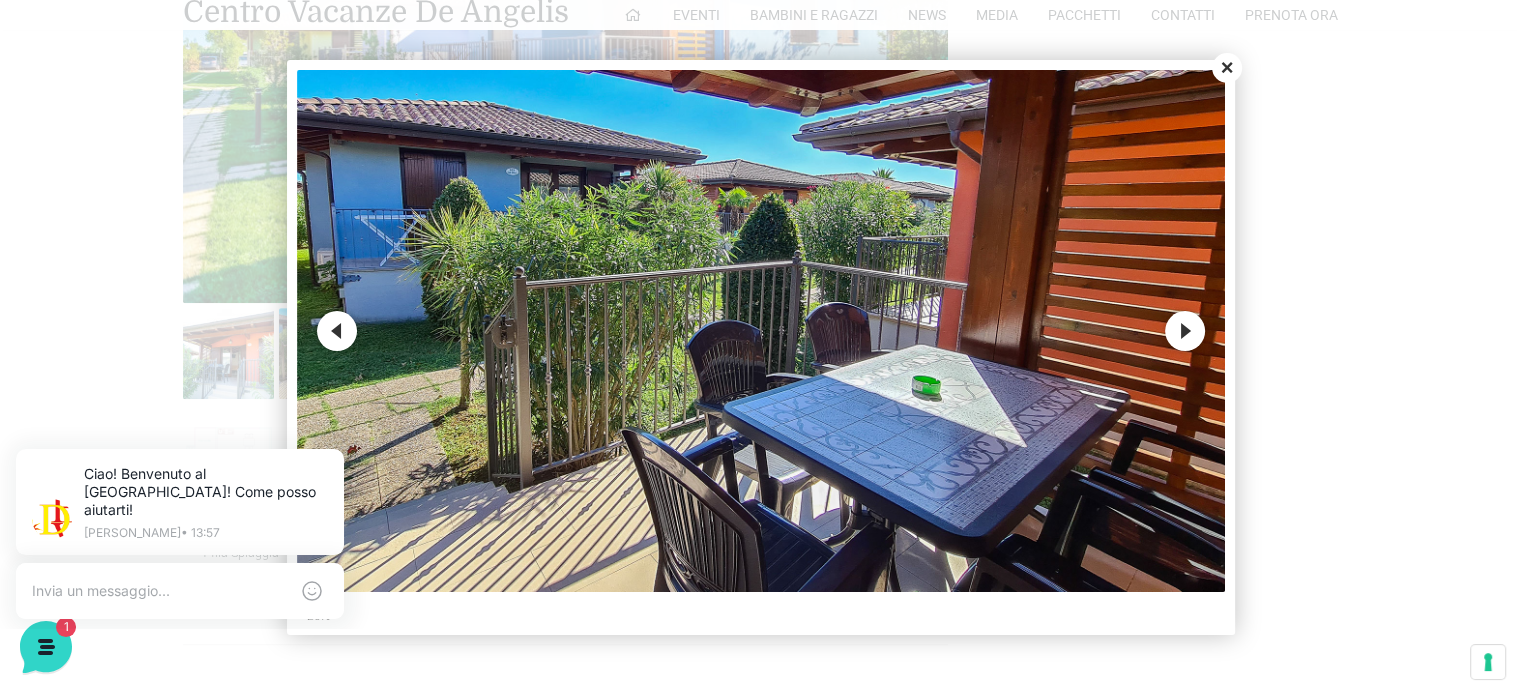 click at bounding box center [761, 331] 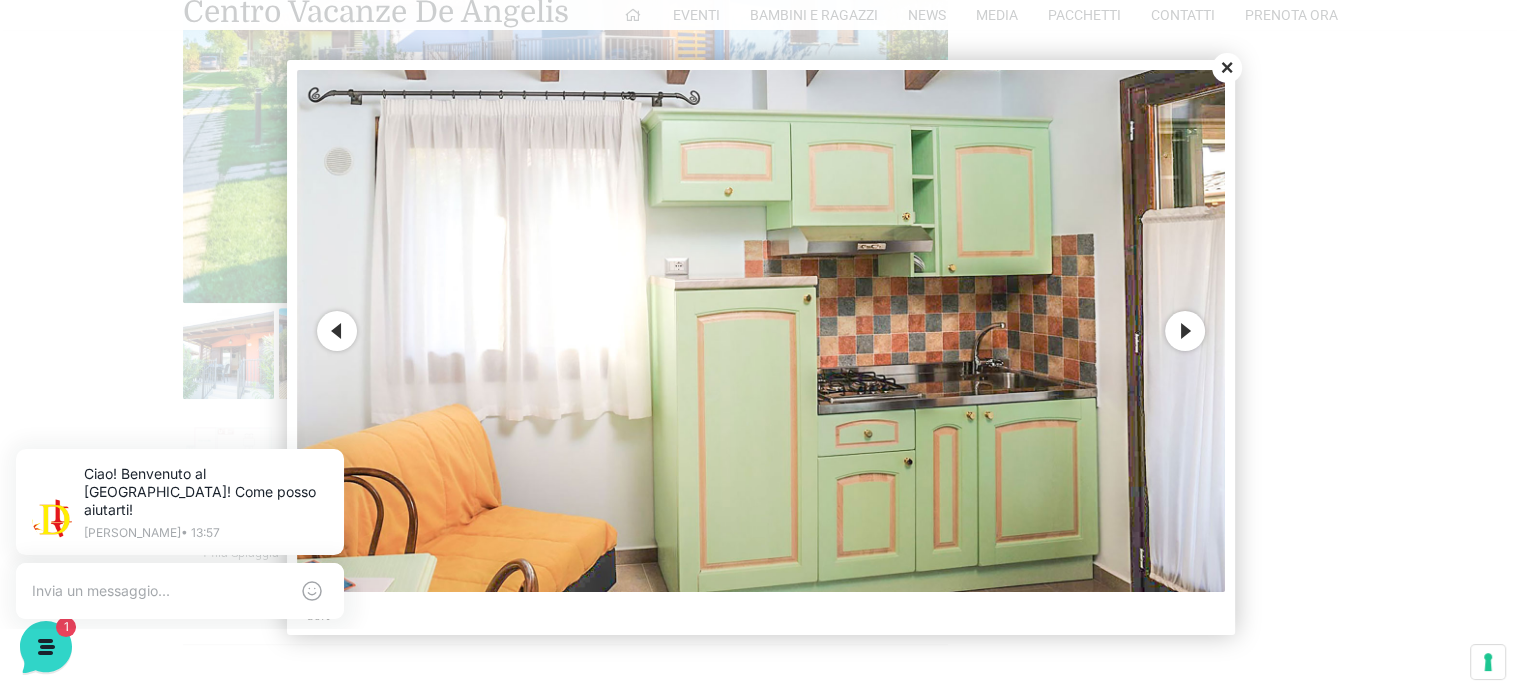 click on "Next" at bounding box center [1185, 331] 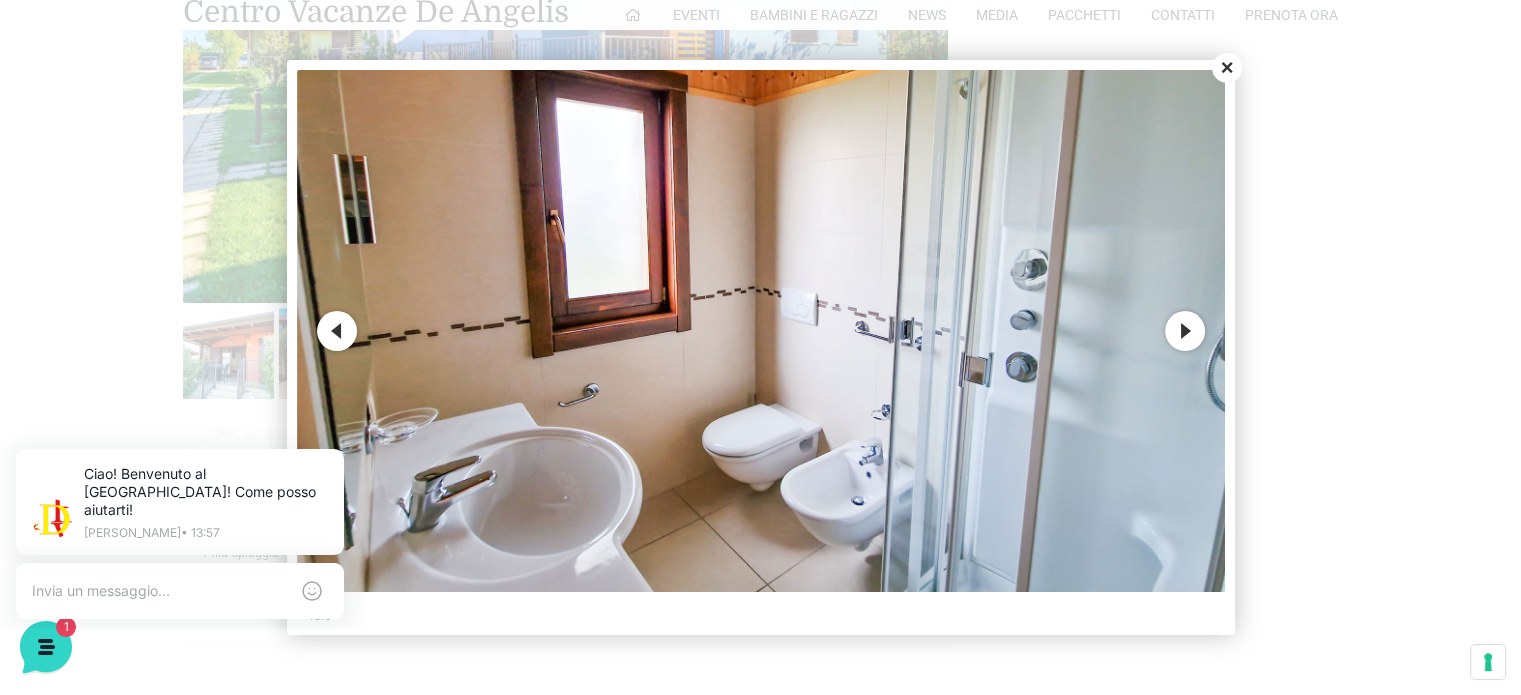click on "Next" at bounding box center [1185, 331] 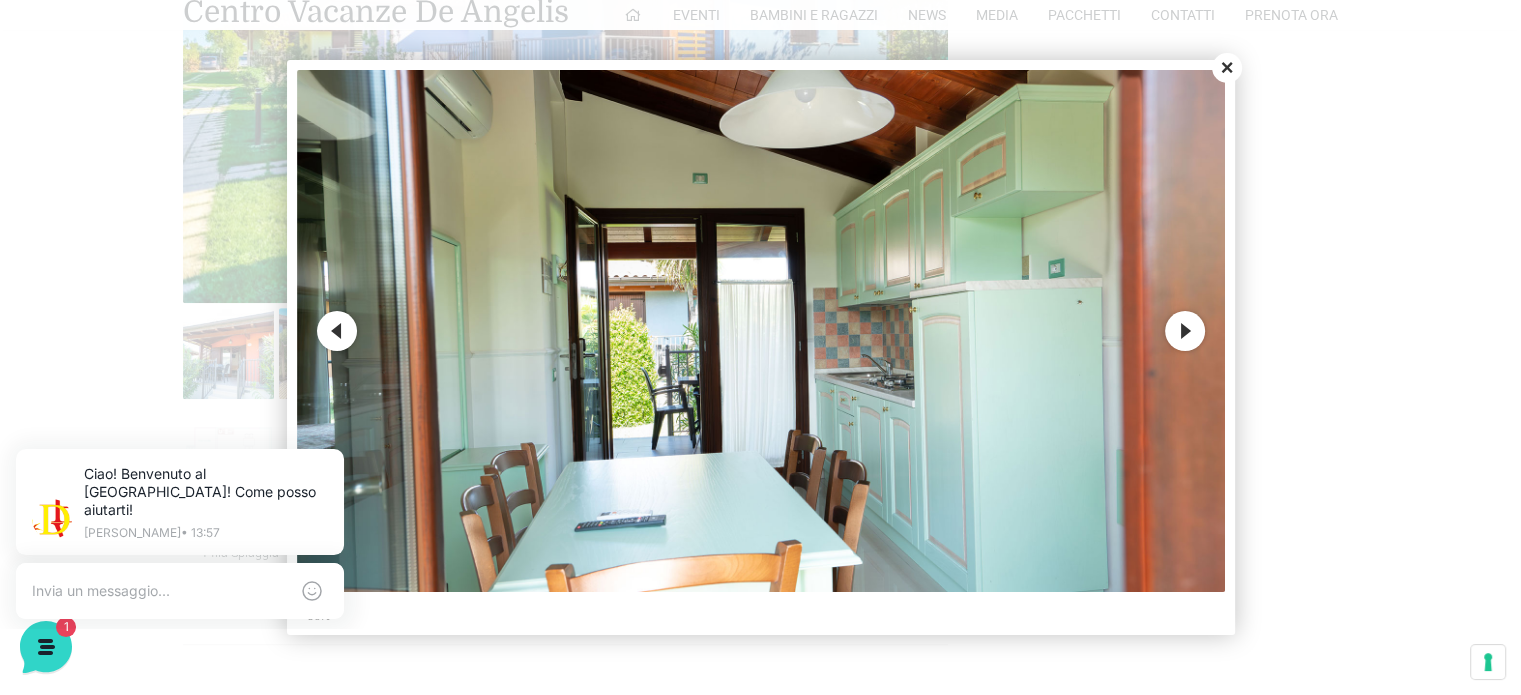click on "Next" at bounding box center [1185, 331] 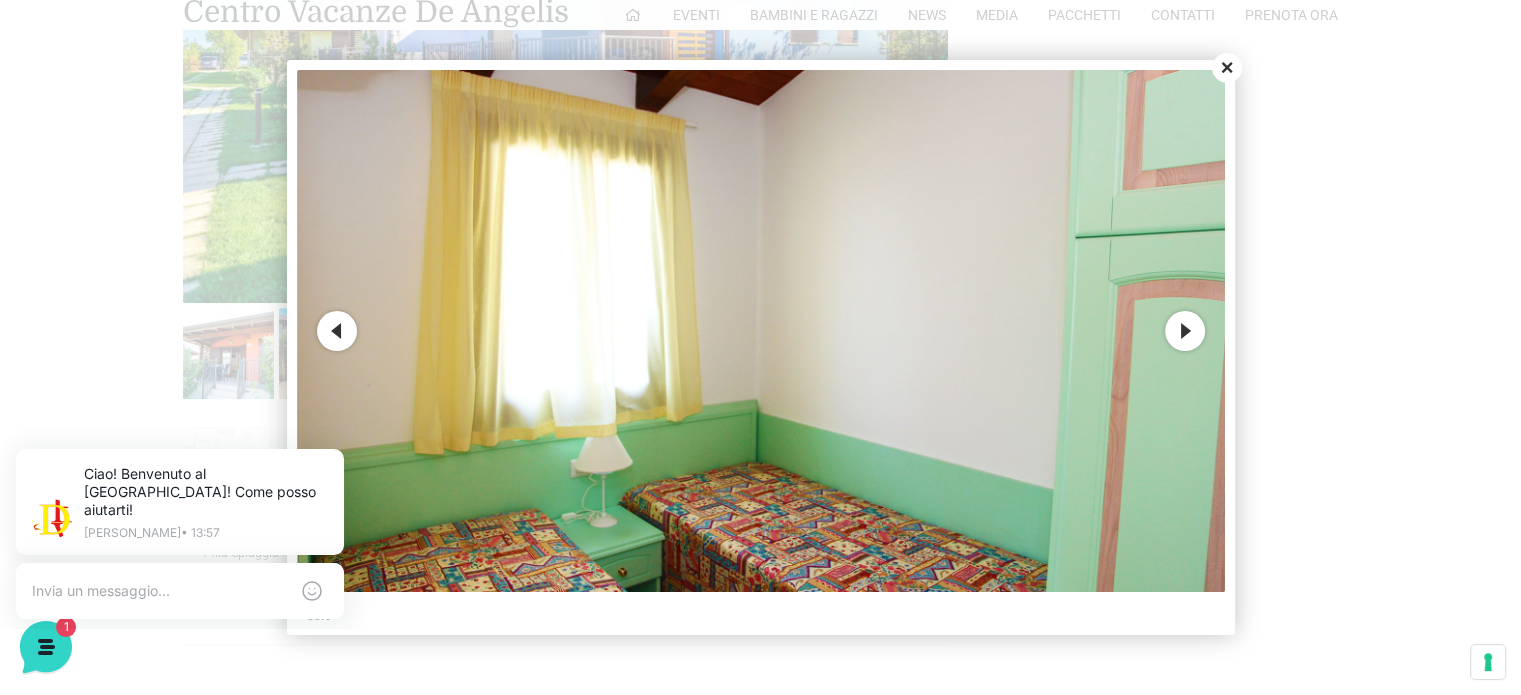 click on "Next" at bounding box center (1185, 331) 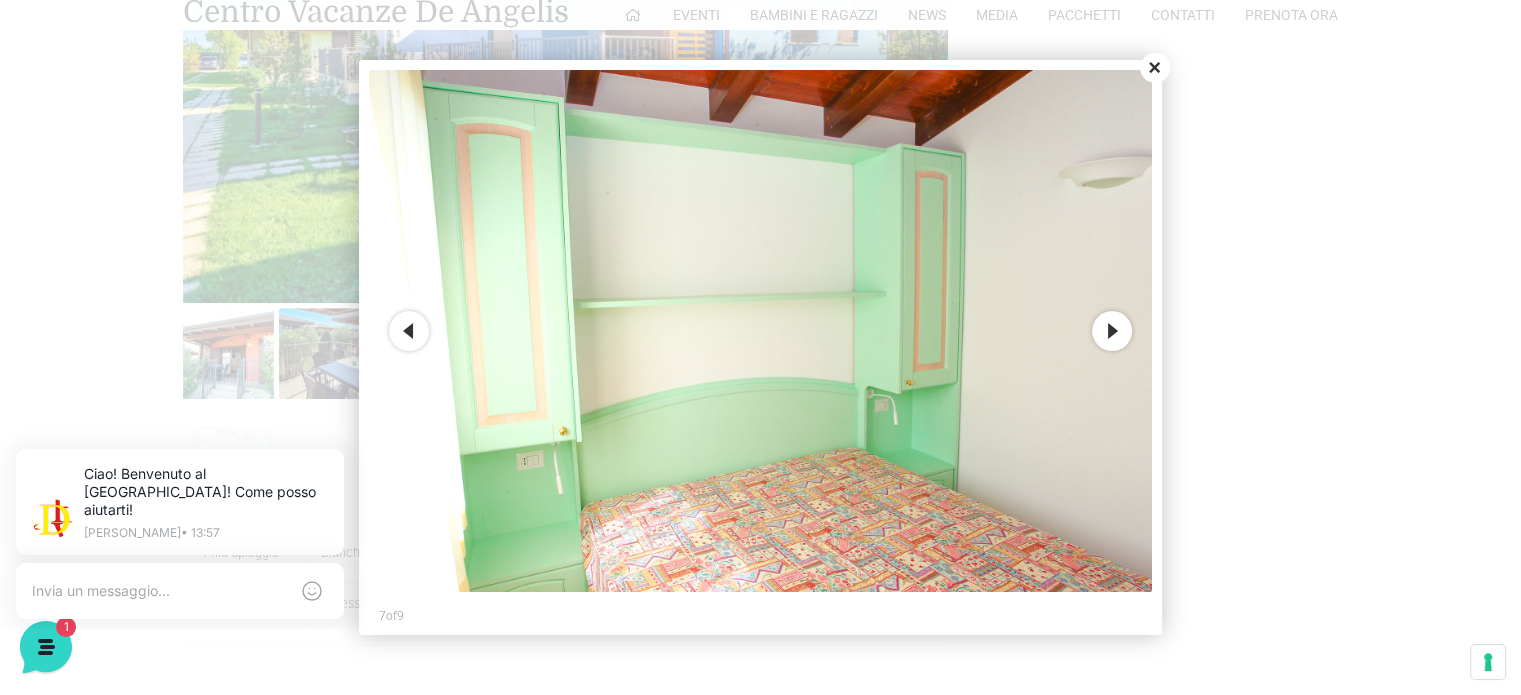 click at bounding box center (760, 347) 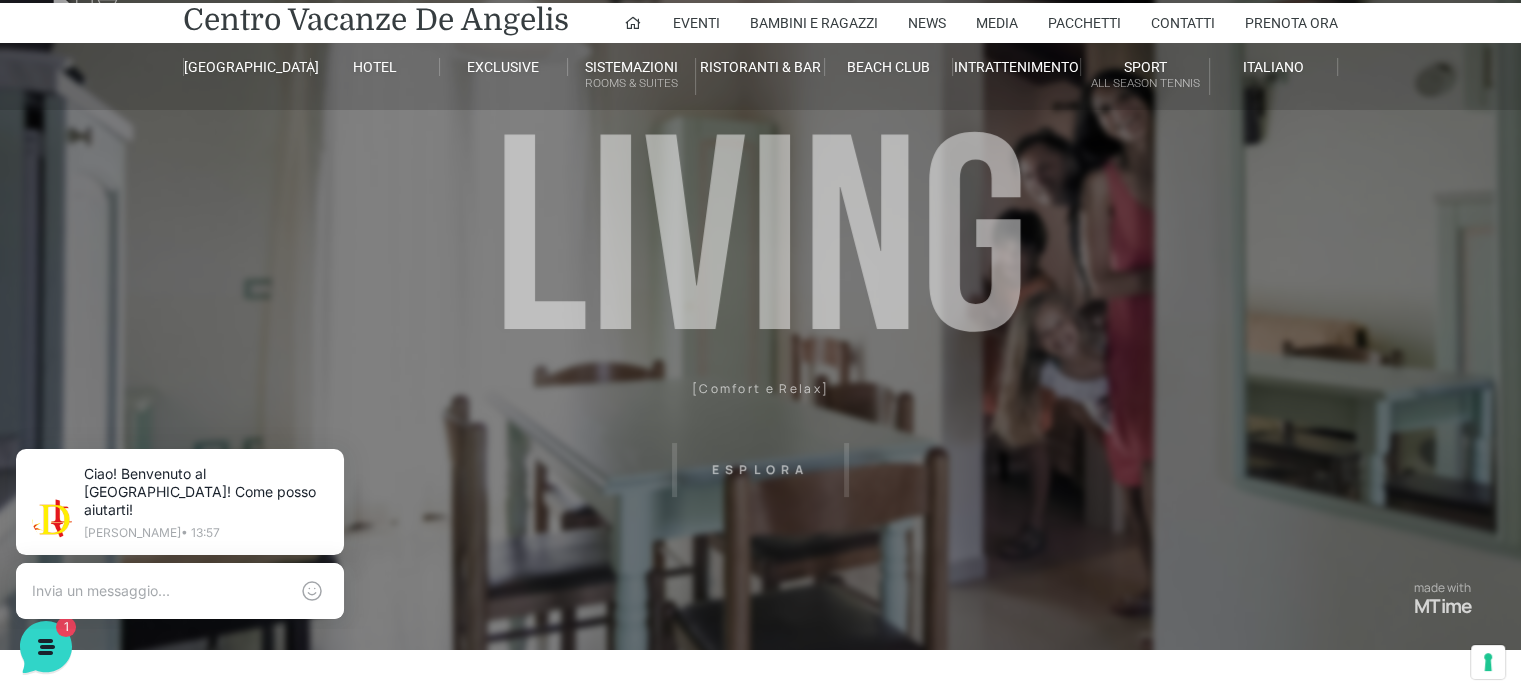 scroll, scrollTop: 0, scrollLeft: 0, axis: both 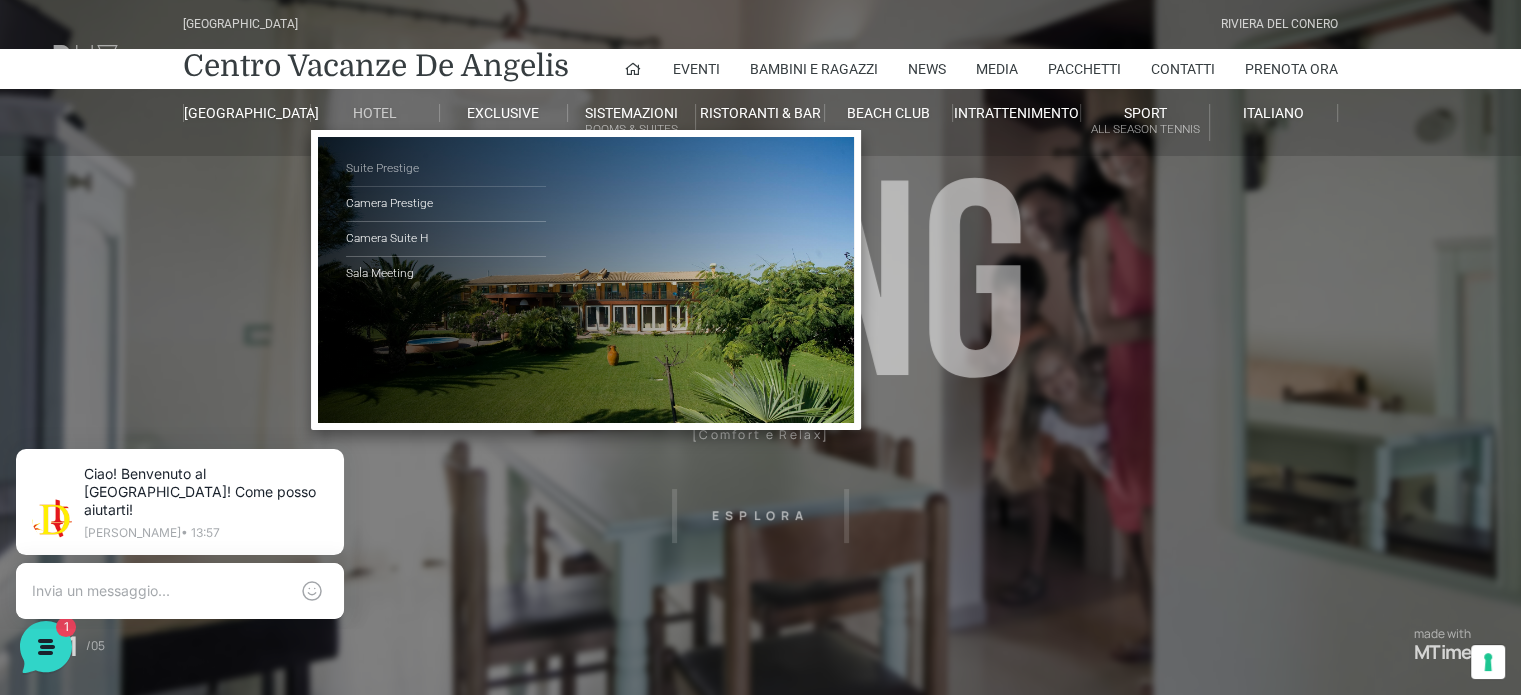 click on "Suite Prestige" at bounding box center (446, 169) 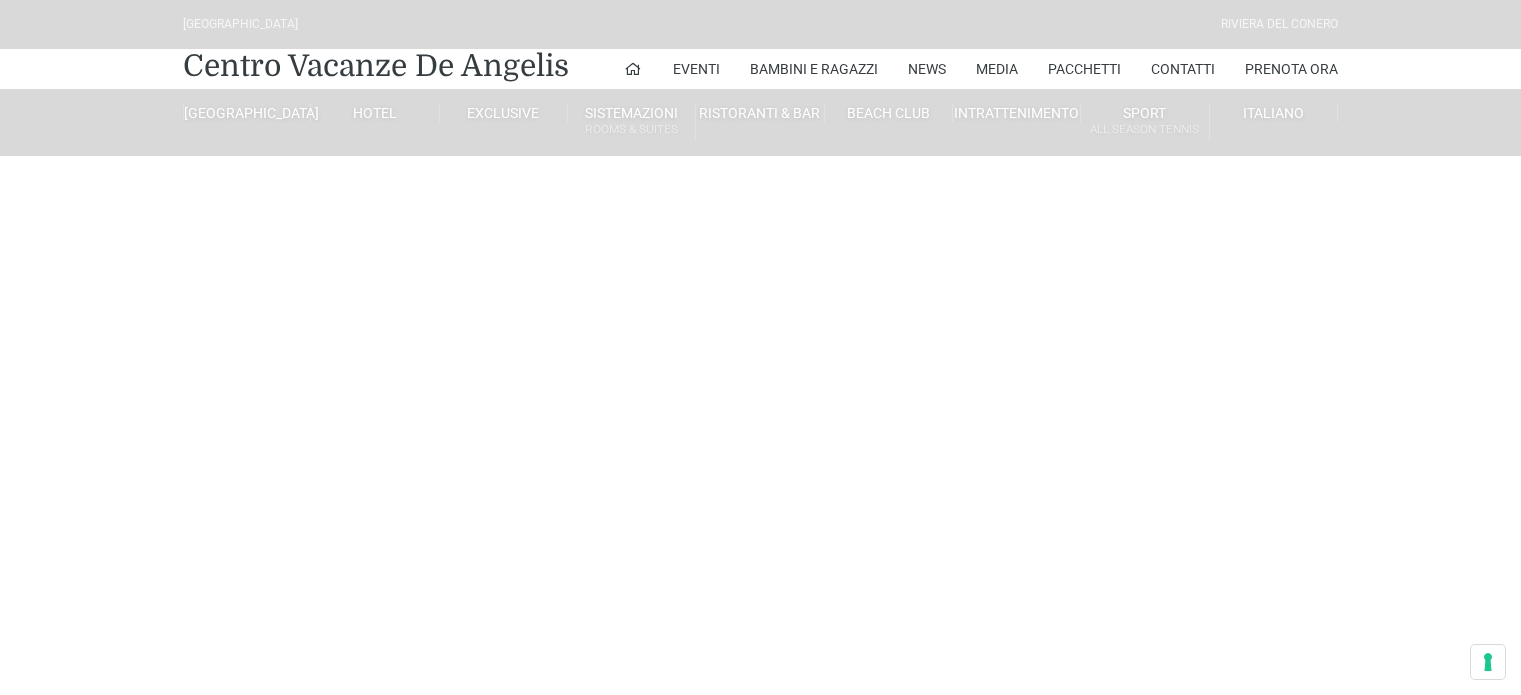 scroll, scrollTop: 0, scrollLeft: 0, axis: both 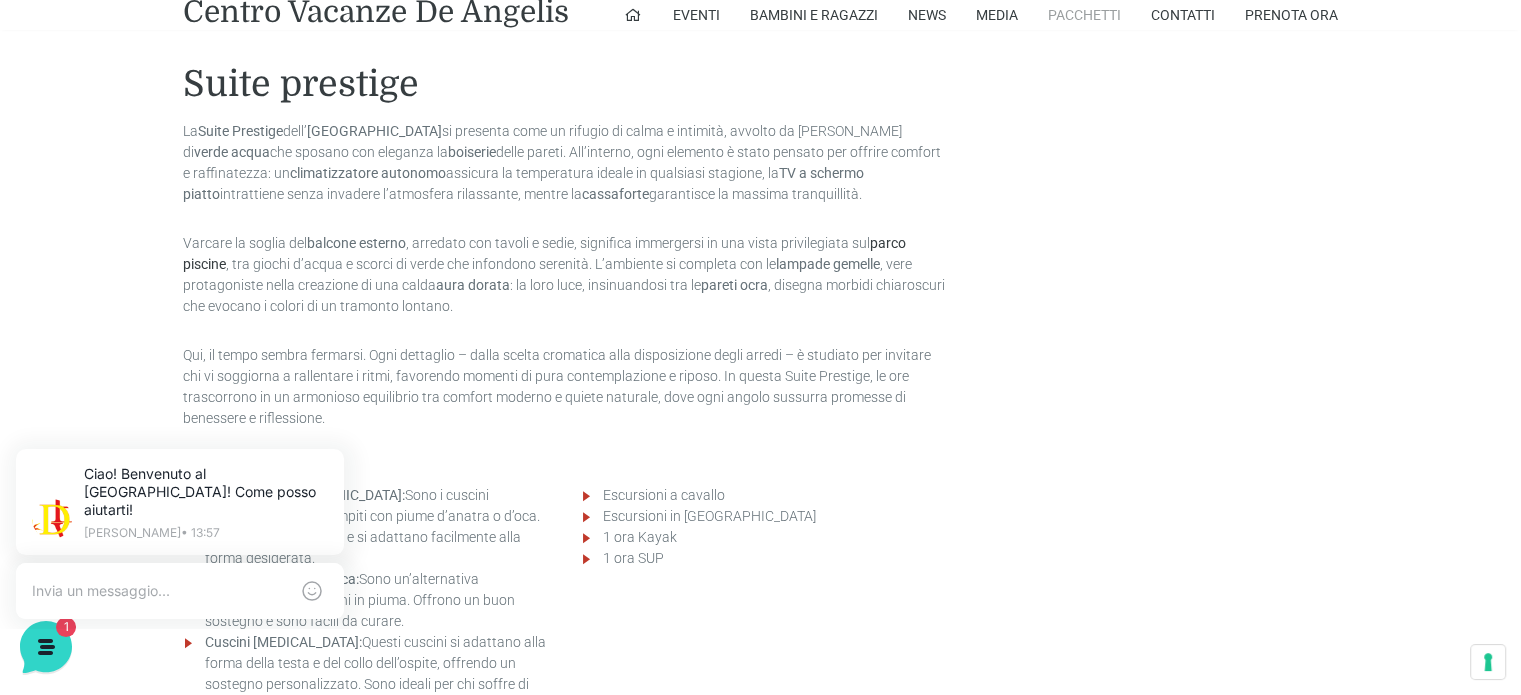 click on "Pacchetti" at bounding box center [1084, 15] 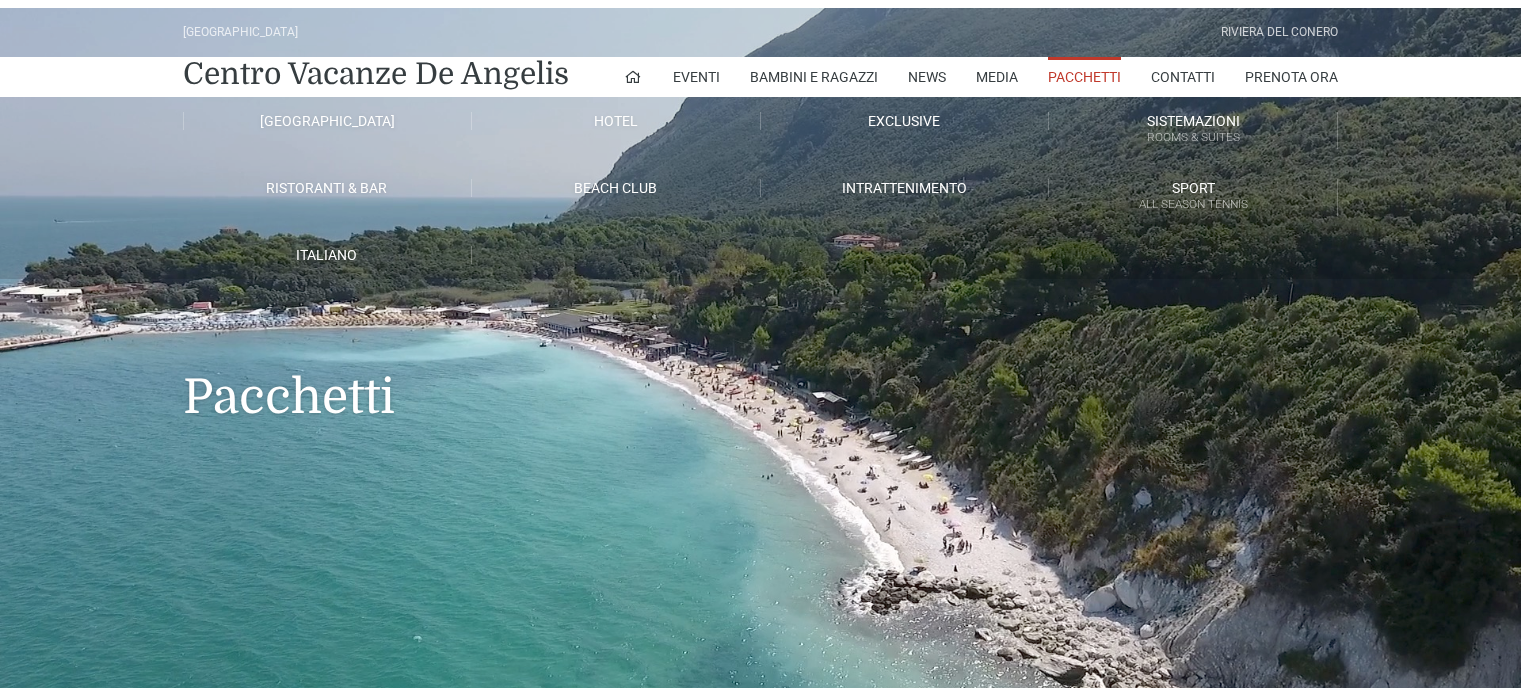 scroll, scrollTop: 0, scrollLeft: 0, axis: both 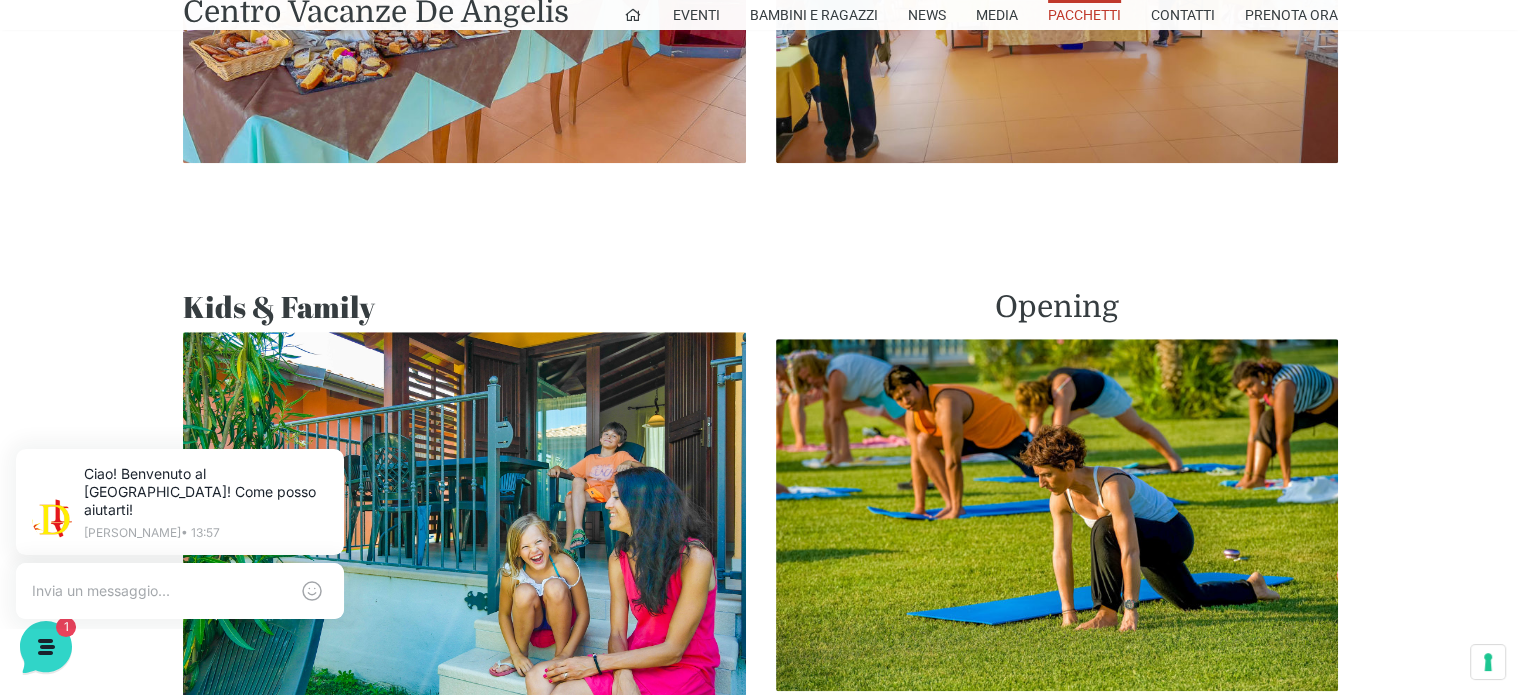 click at bounding box center (464, 519) 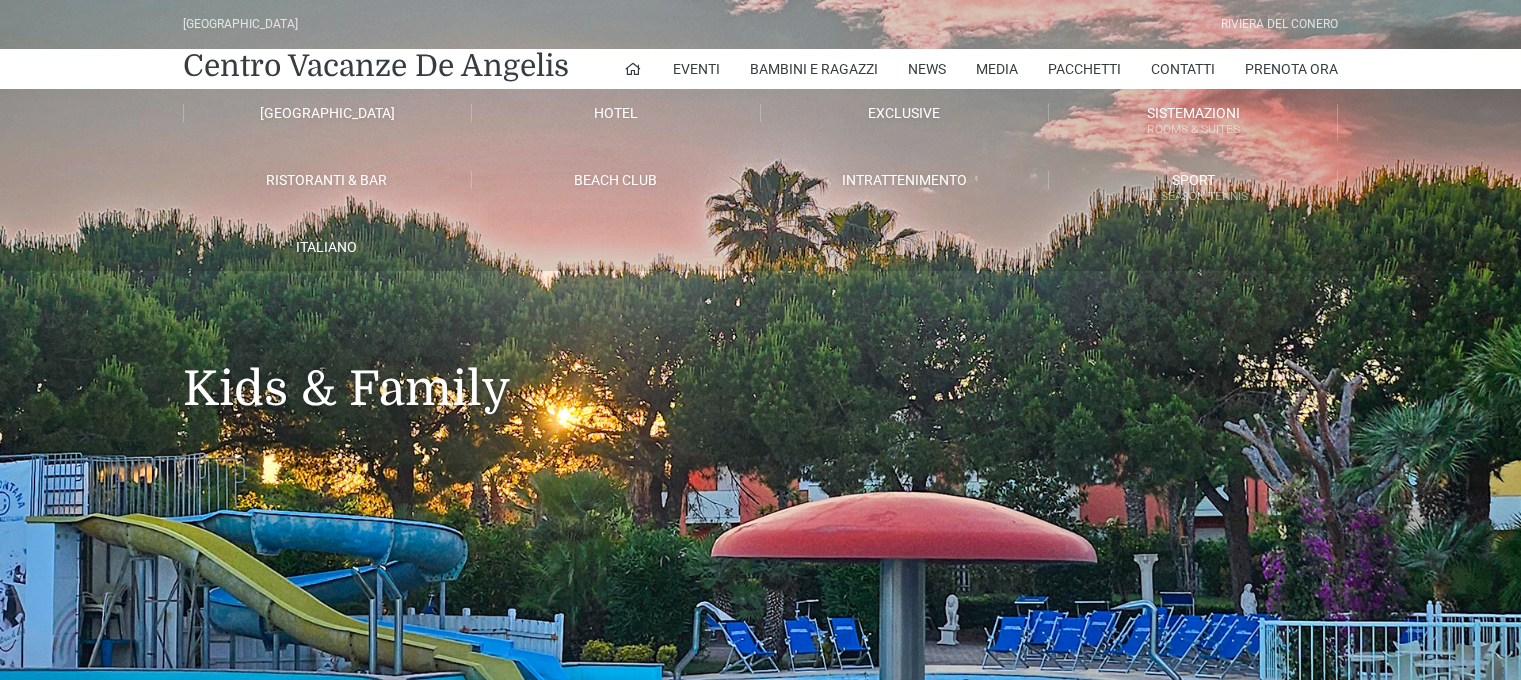 scroll, scrollTop: 0, scrollLeft: 0, axis: both 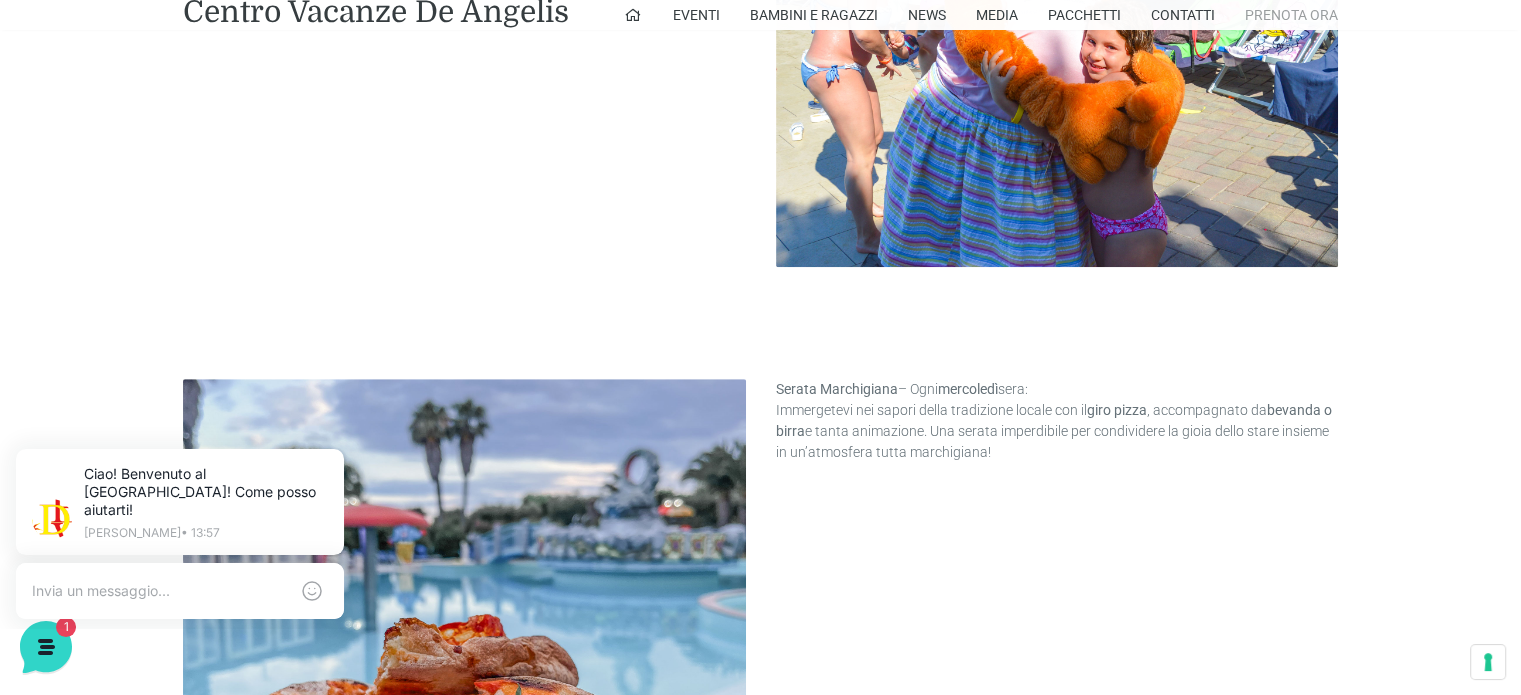 click on "Prenota Ora" at bounding box center [1291, 15] 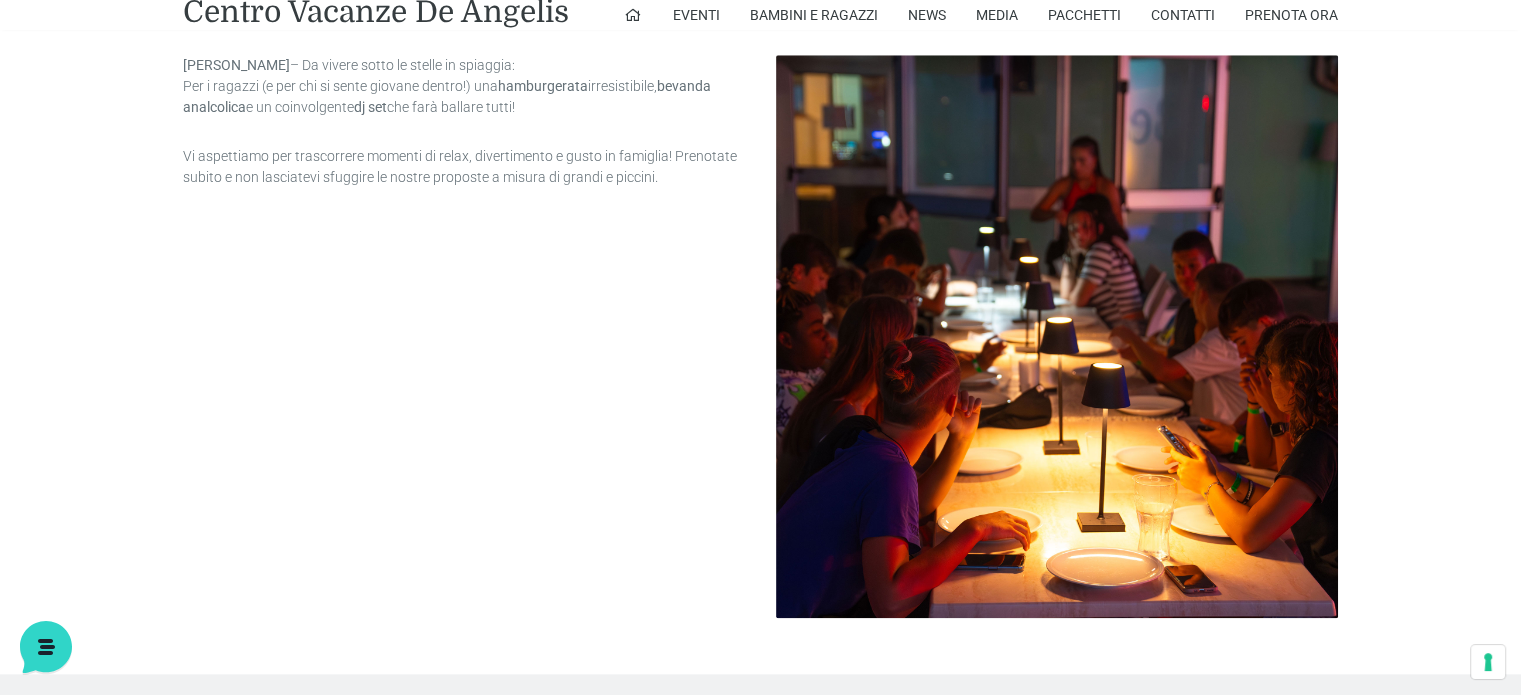 scroll, scrollTop: 2552, scrollLeft: 0, axis: vertical 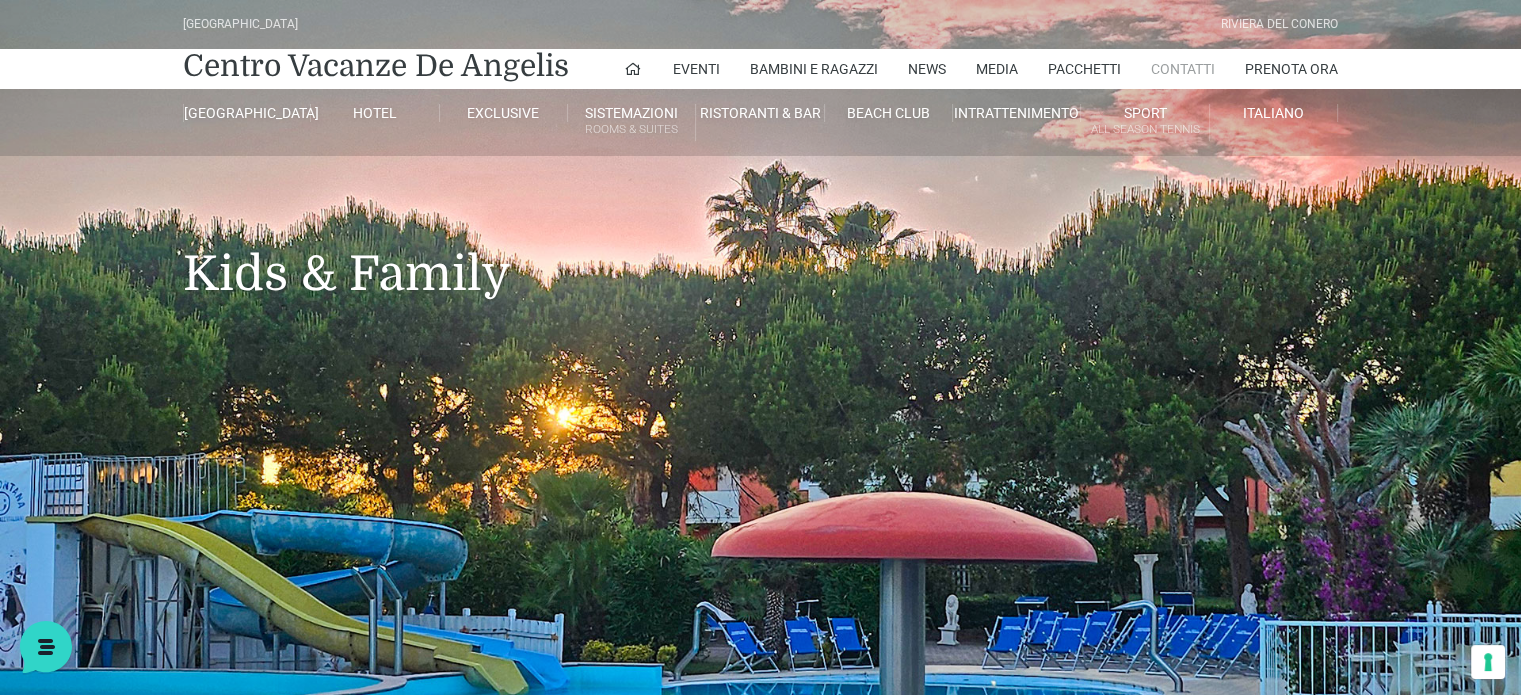 click on "Contatti" at bounding box center [1183, 69] 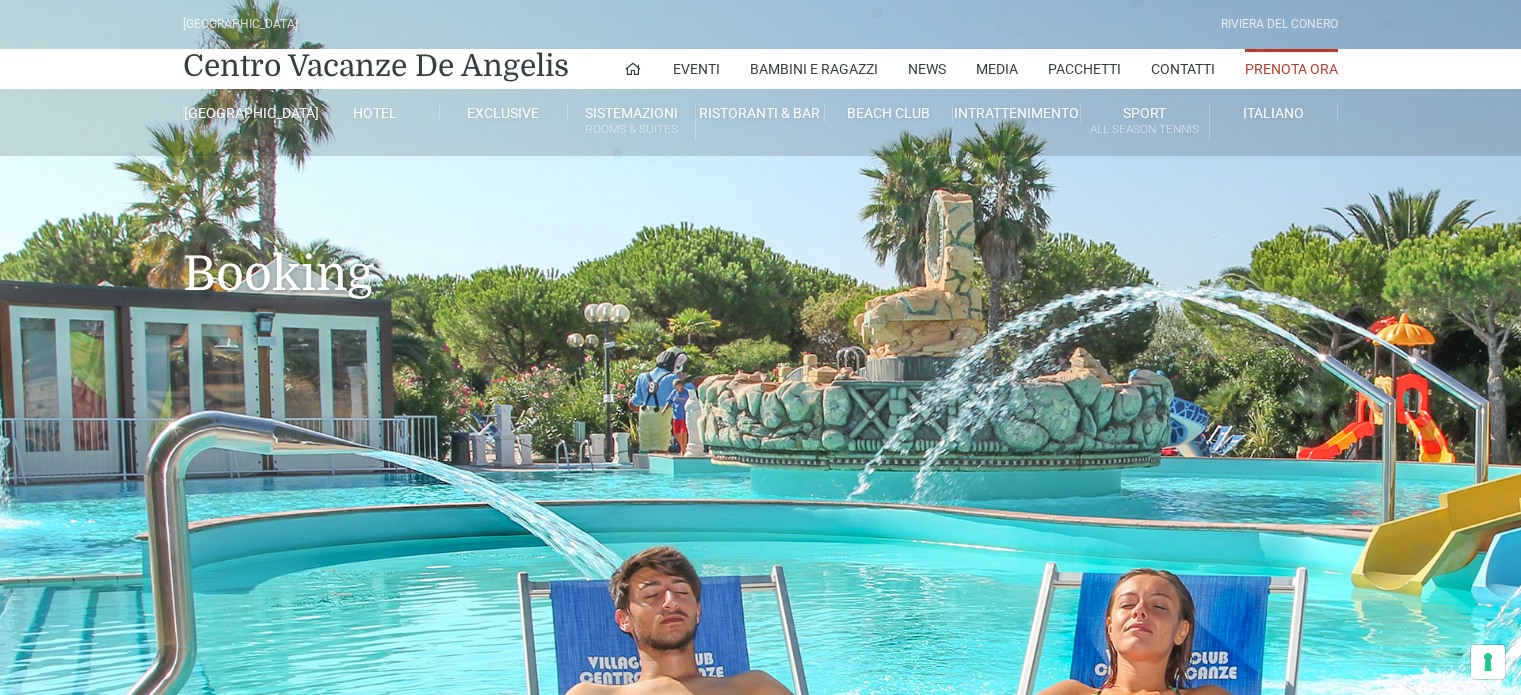 scroll, scrollTop: 0, scrollLeft: 0, axis: both 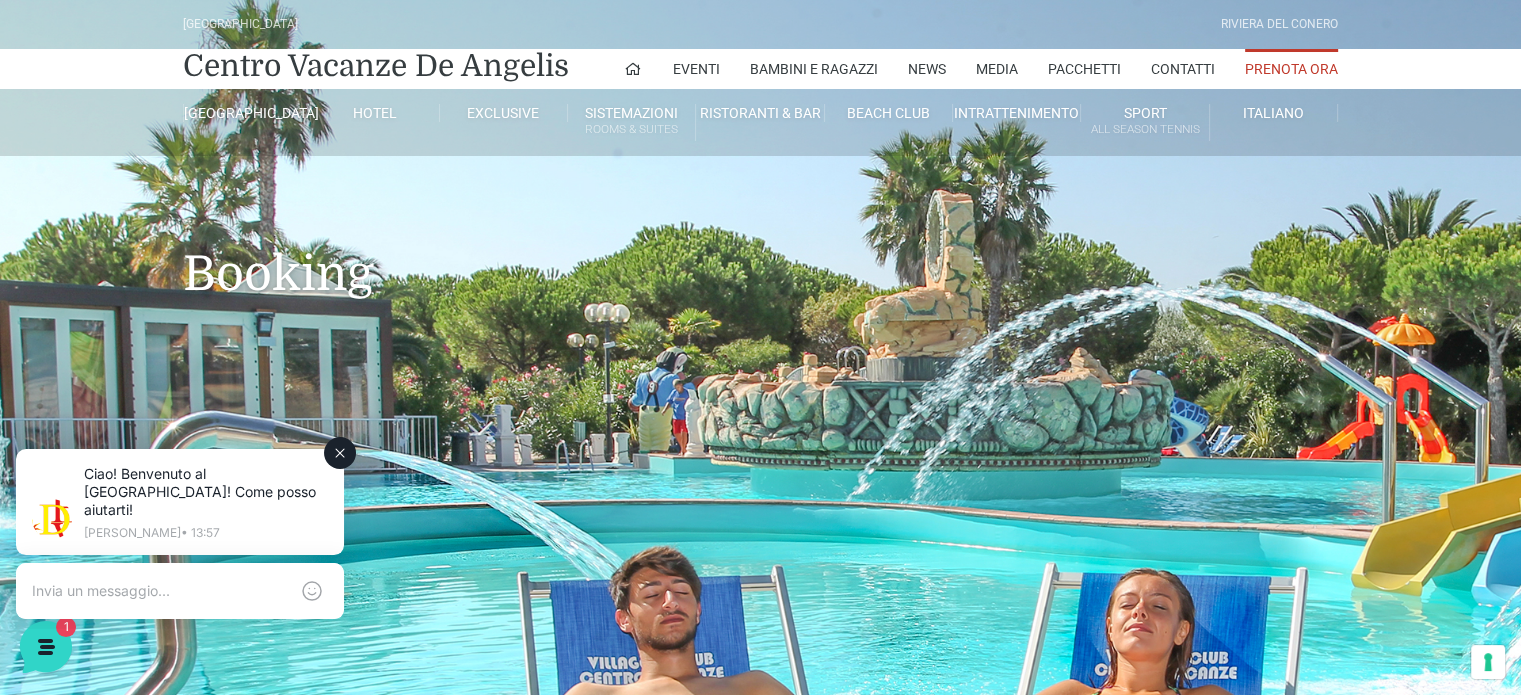 click at bounding box center [180, 591] 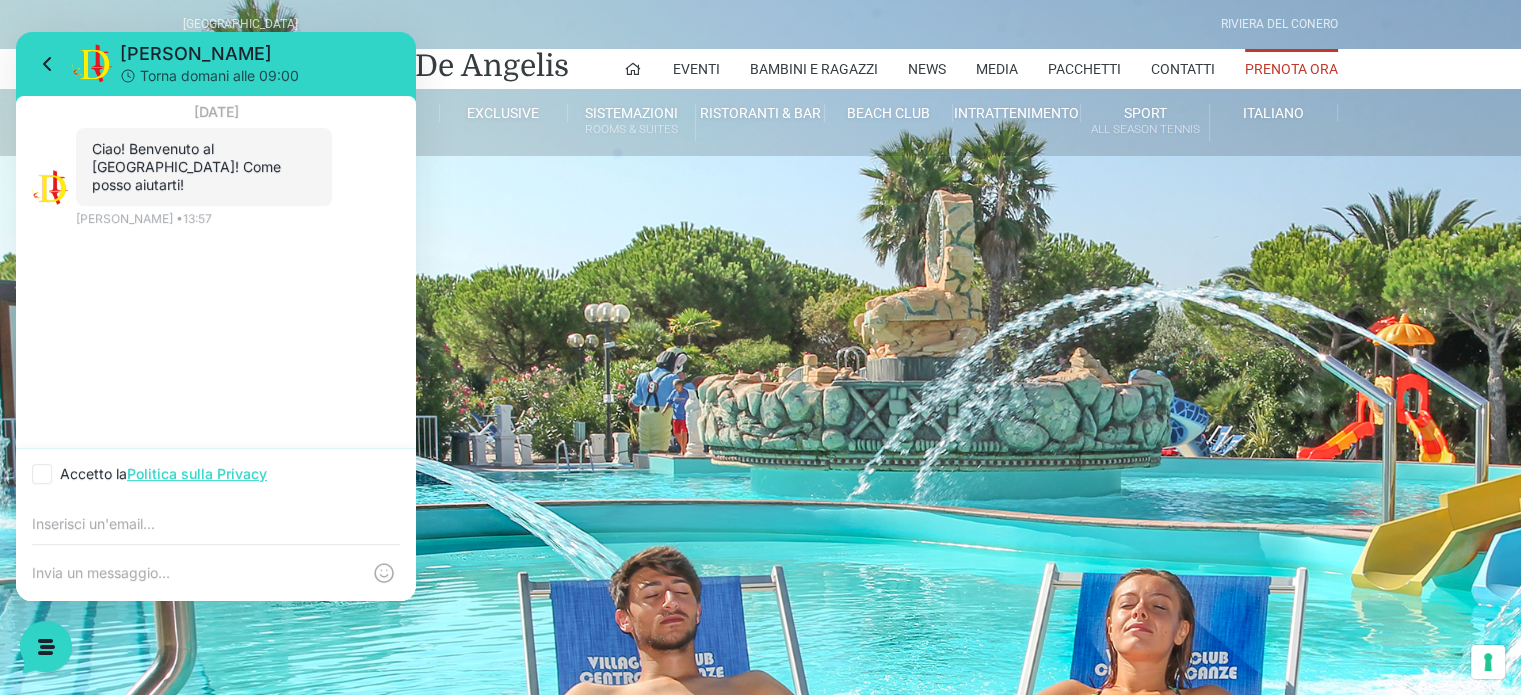 click 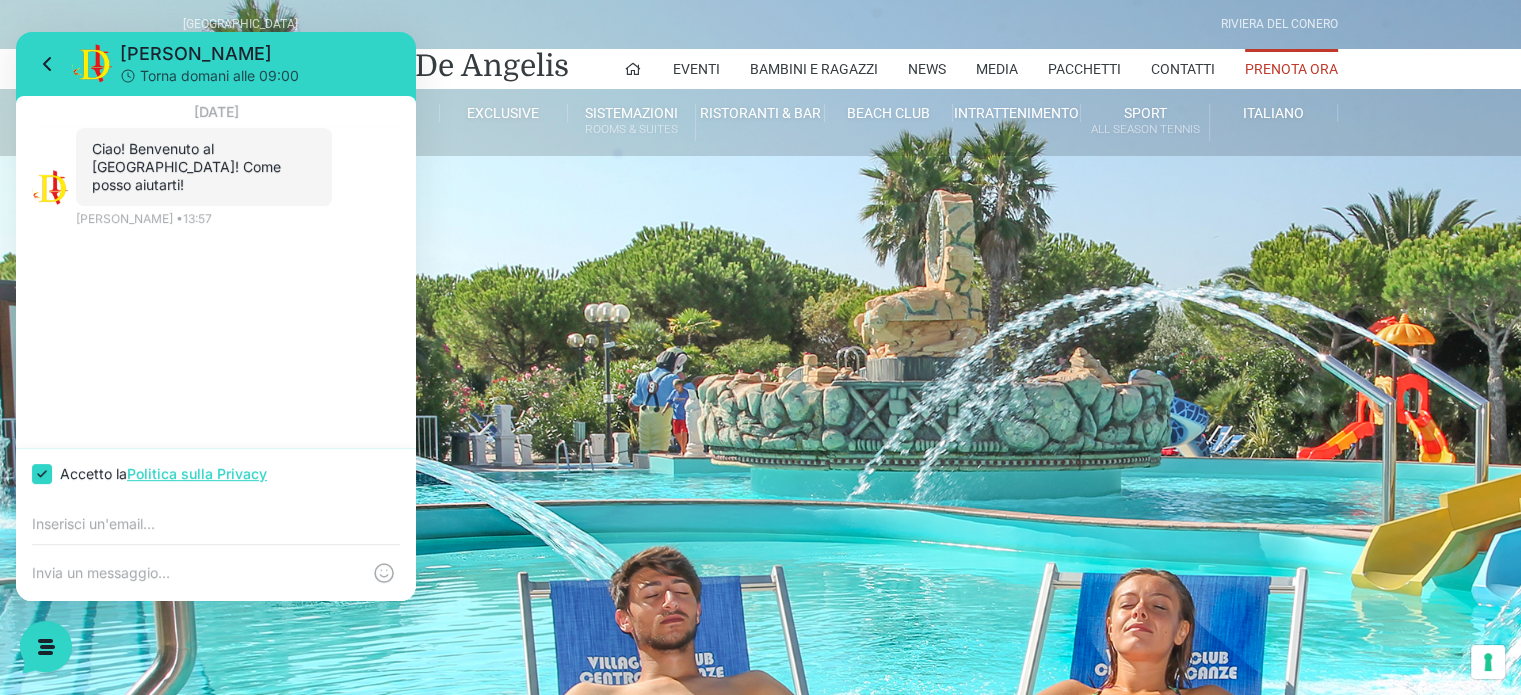 checkbox on "true" 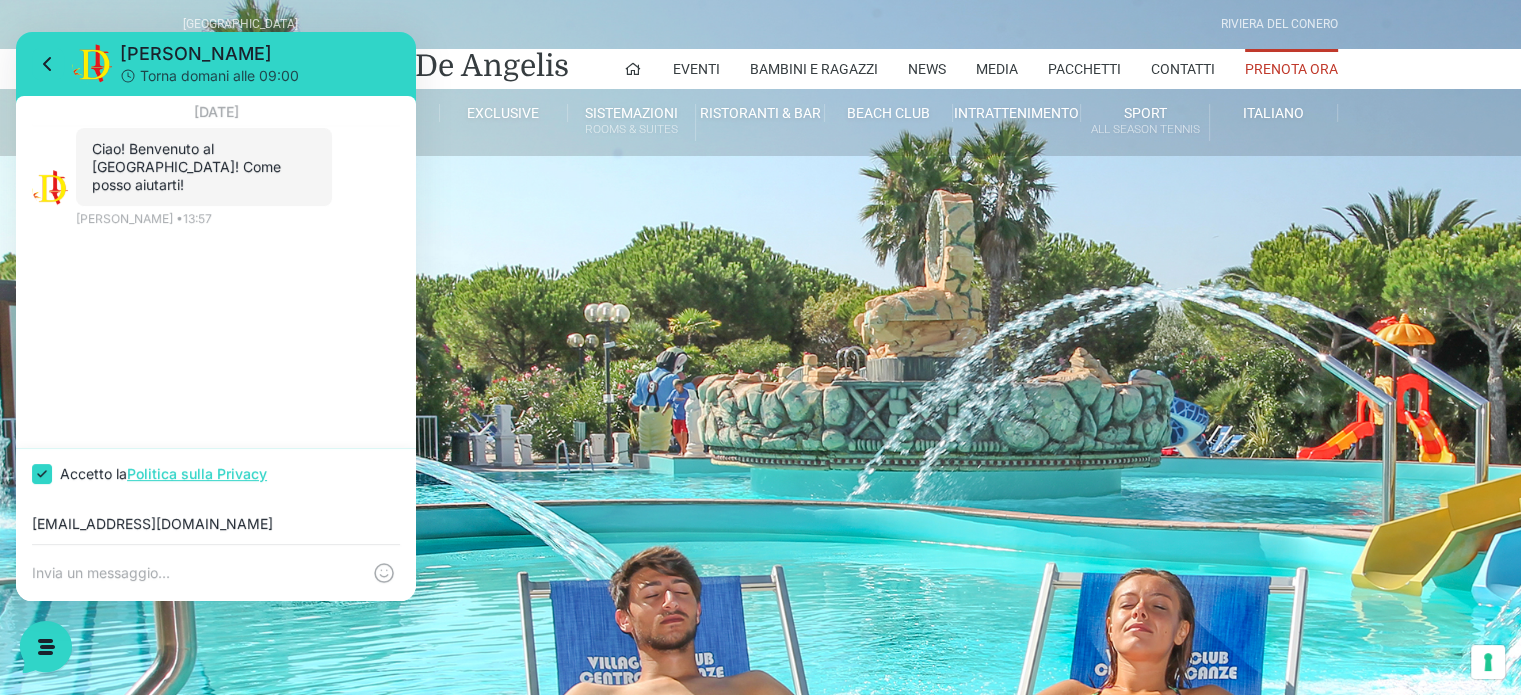 click at bounding box center (196, 573) 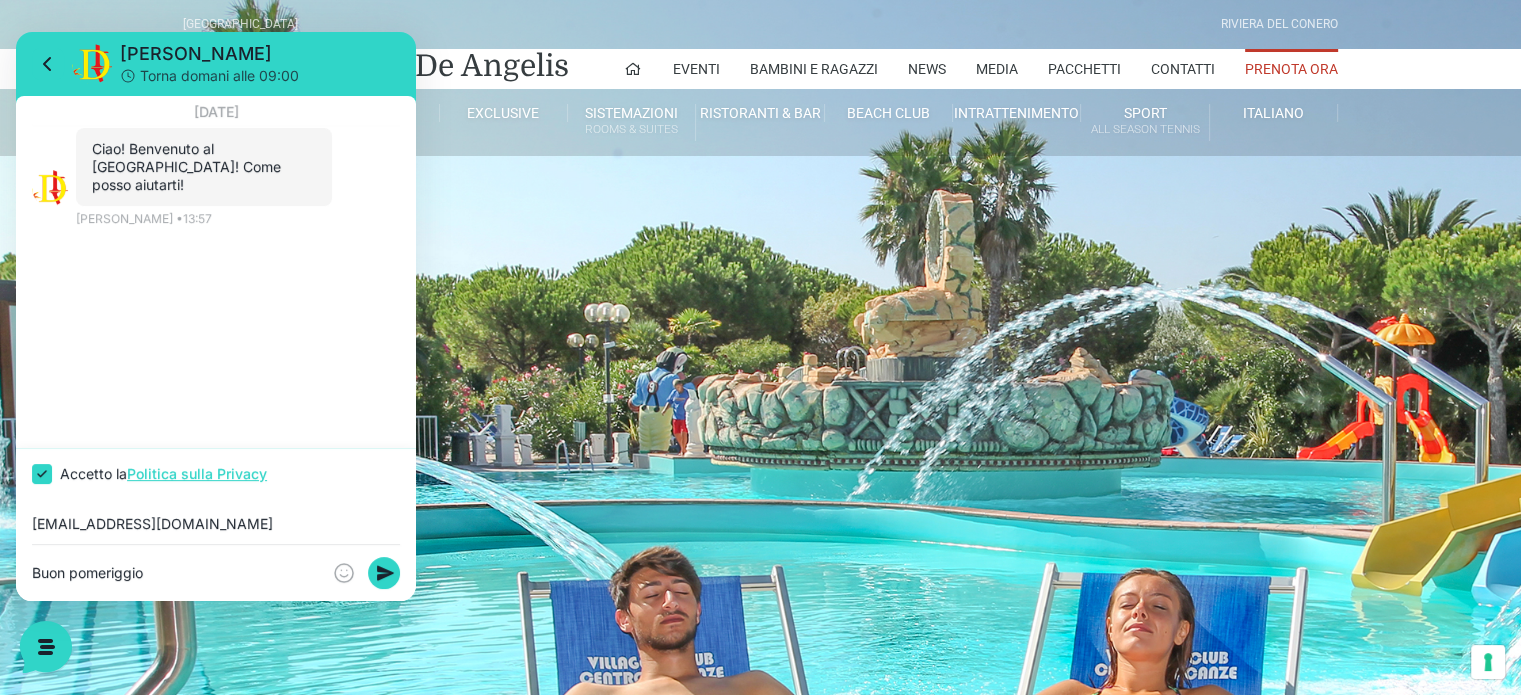type on "Buon pomeriggio" 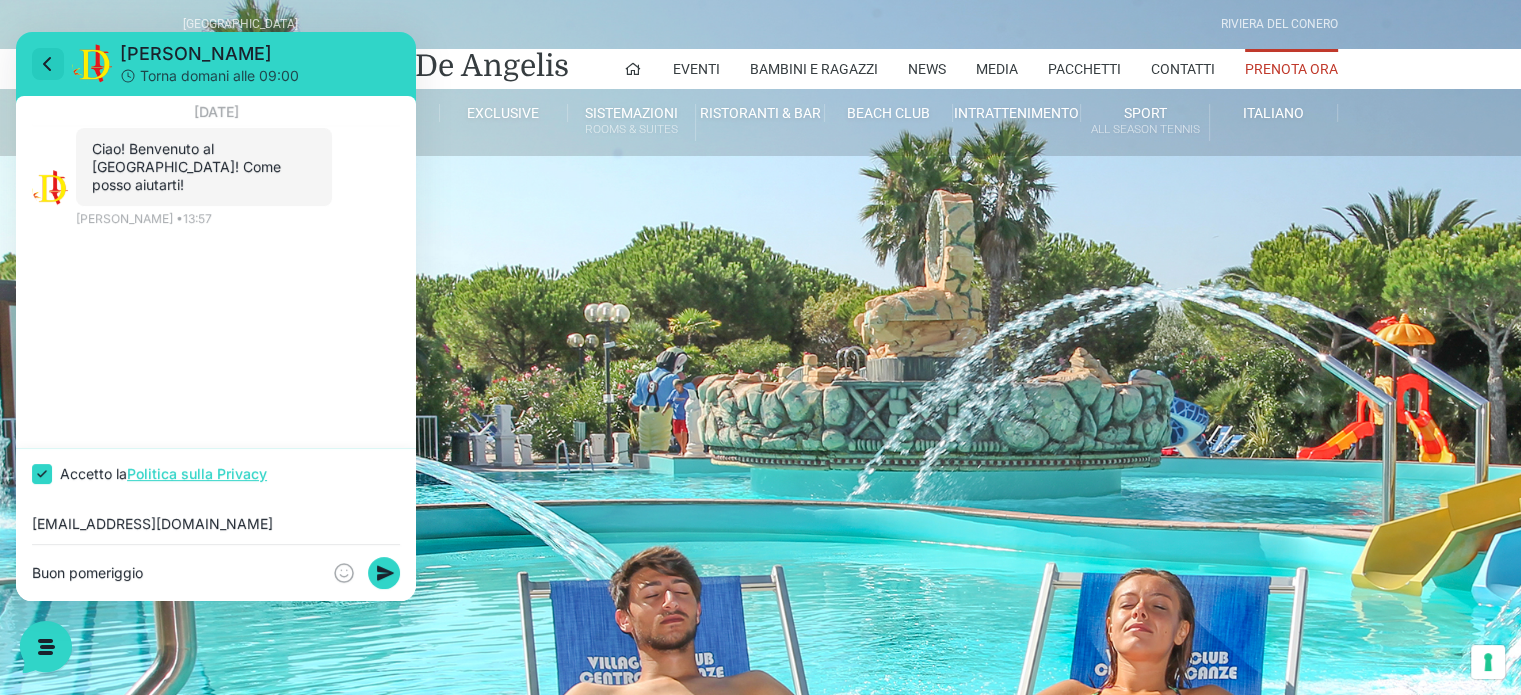click 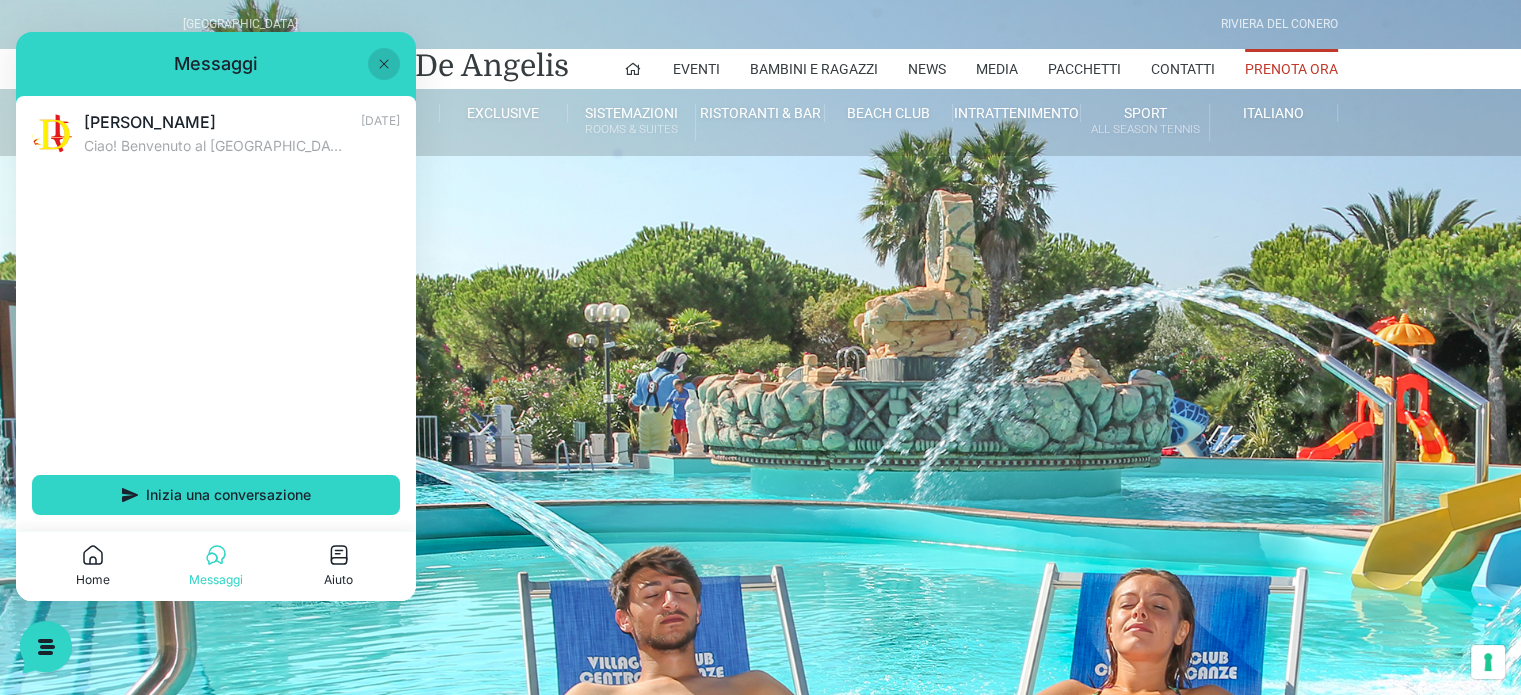 click 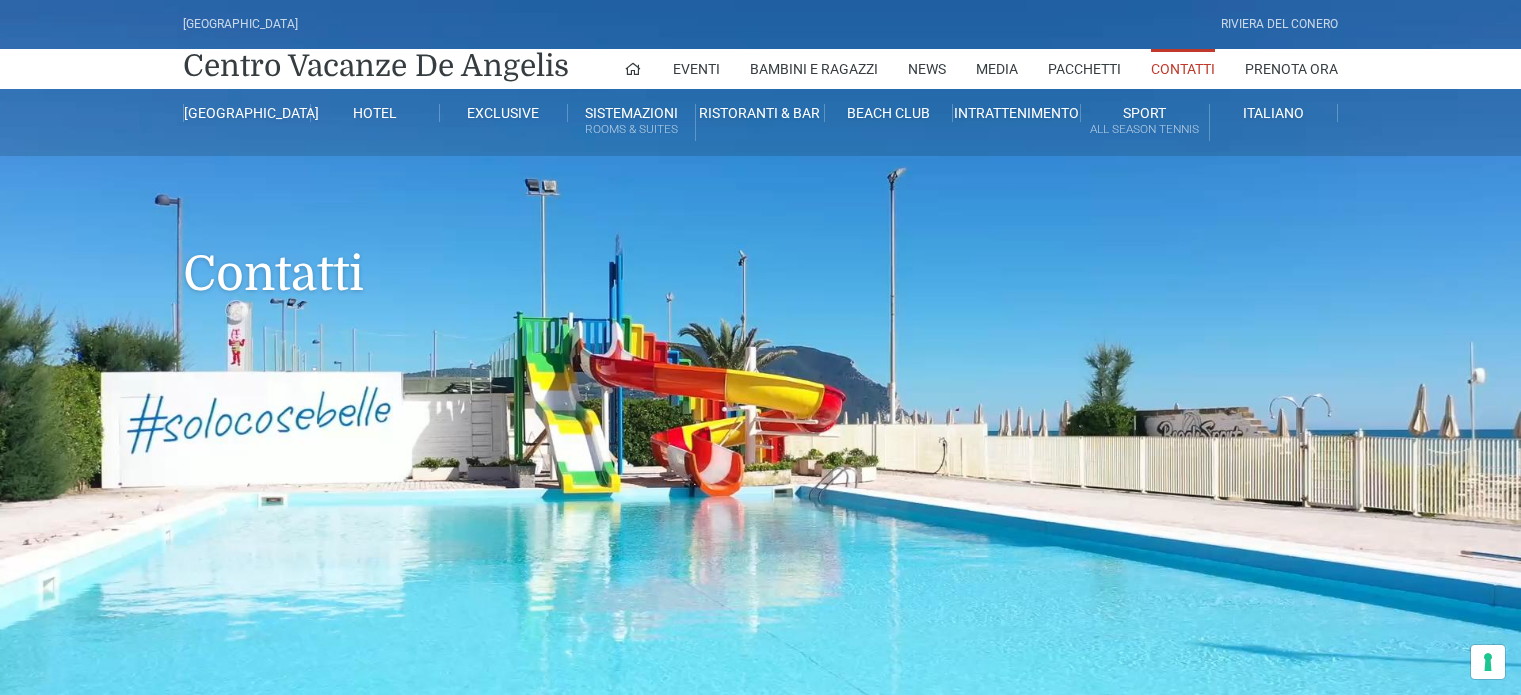 scroll, scrollTop: 400, scrollLeft: 0, axis: vertical 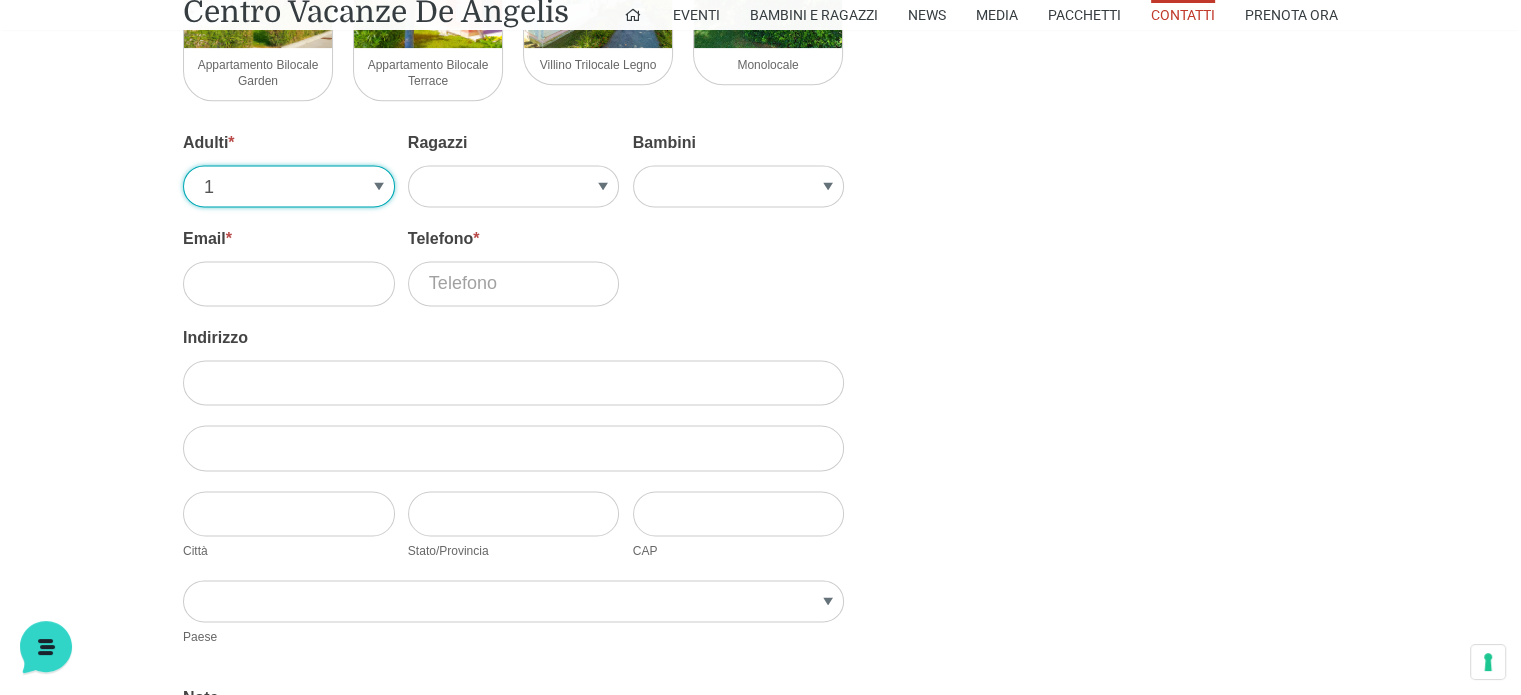 click on "1 2 3 4 5" at bounding box center [289, 186] 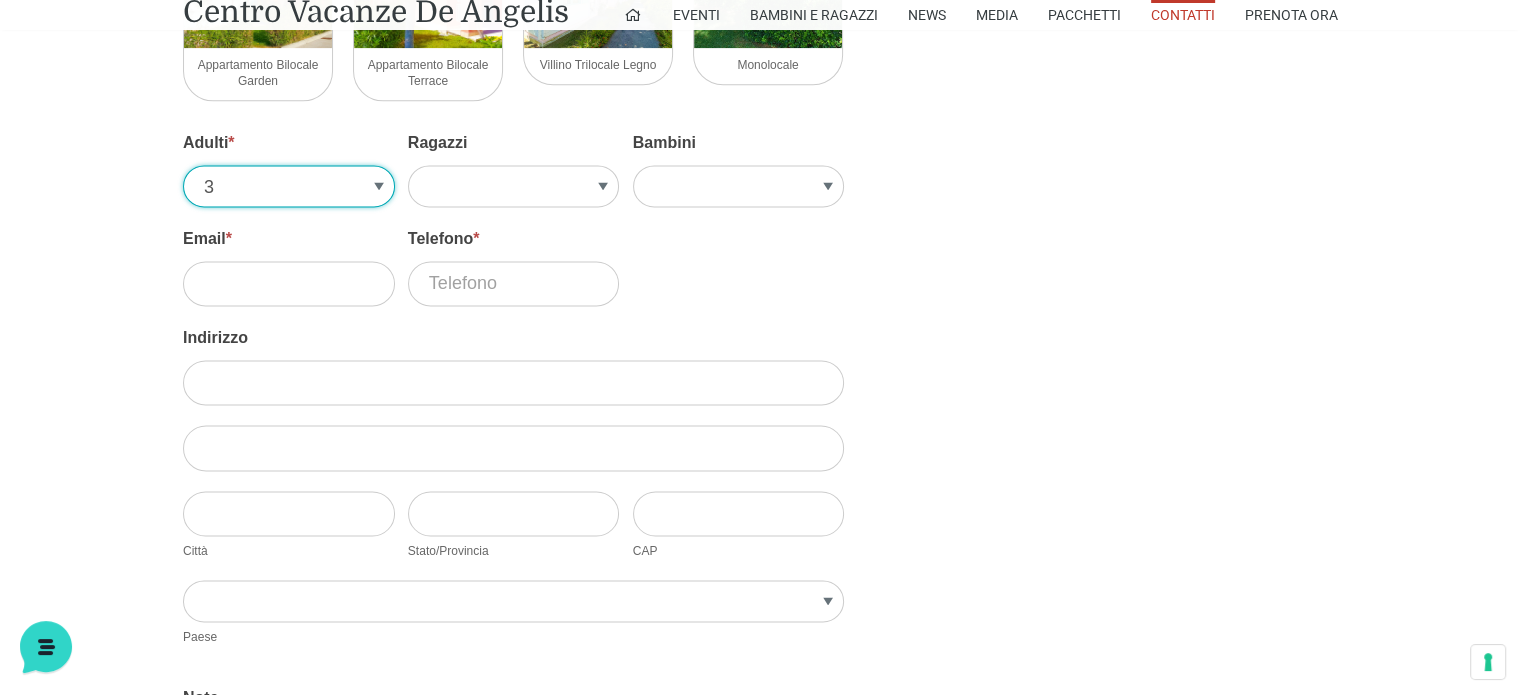 click on "1 2 3 4 5" at bounding box center [289, 186] 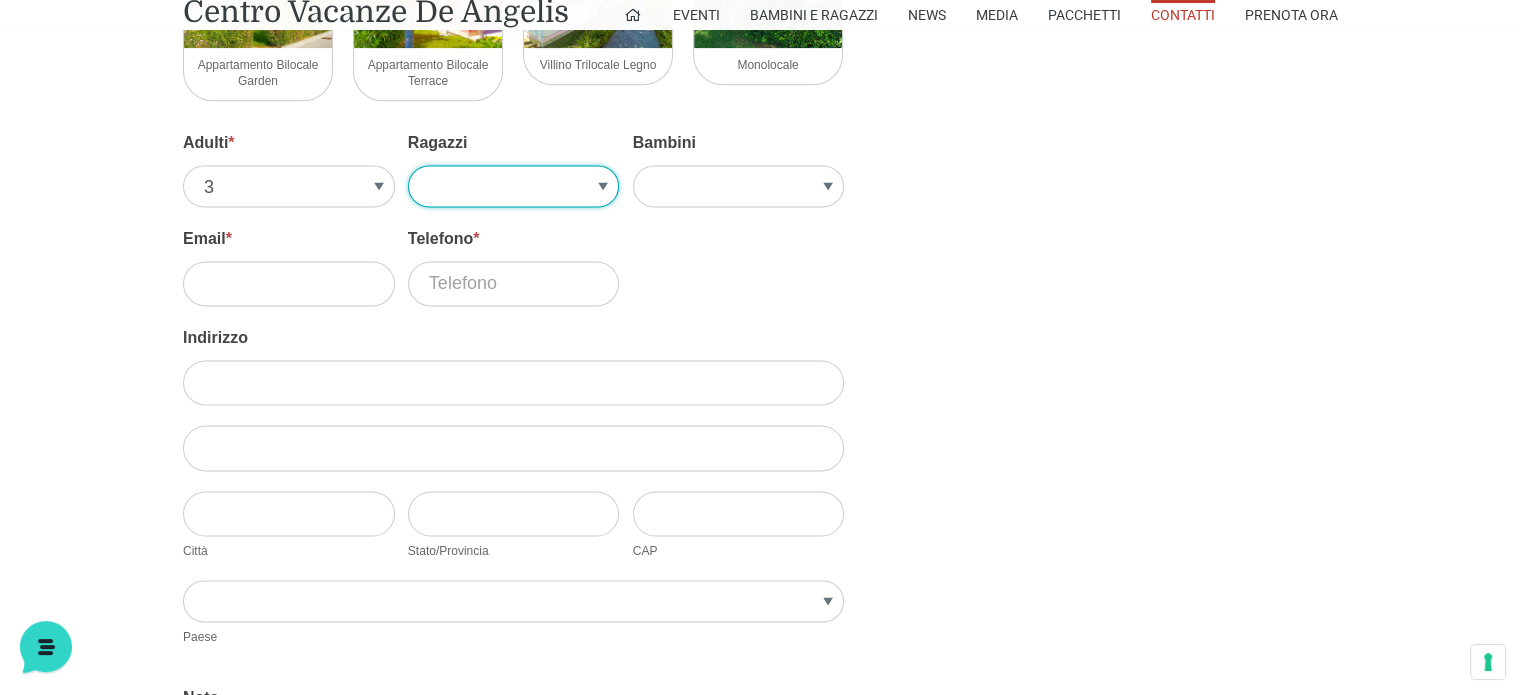 click on "1 2 3 4" at bounding box center [514, 186] 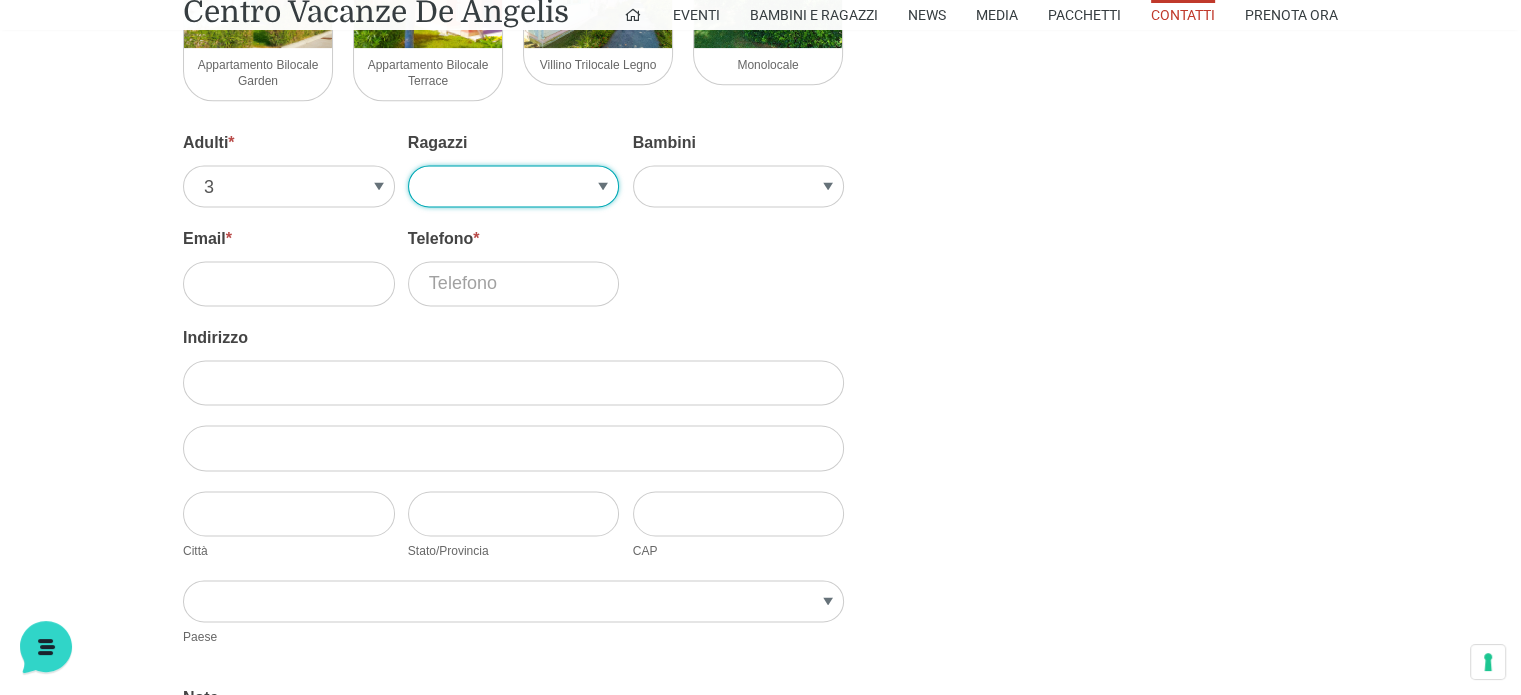 select on "2" 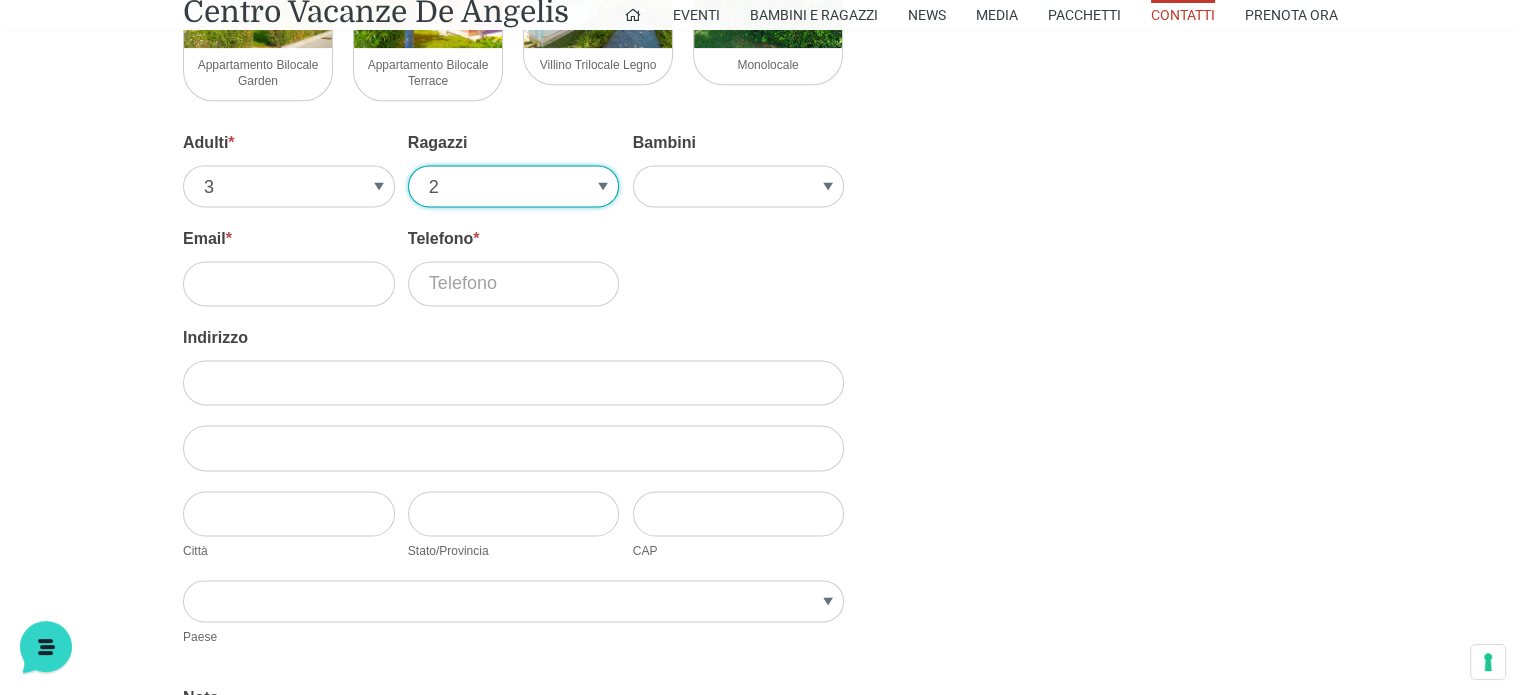 click on "1 2 3 4" at bounding box center [514, 186] 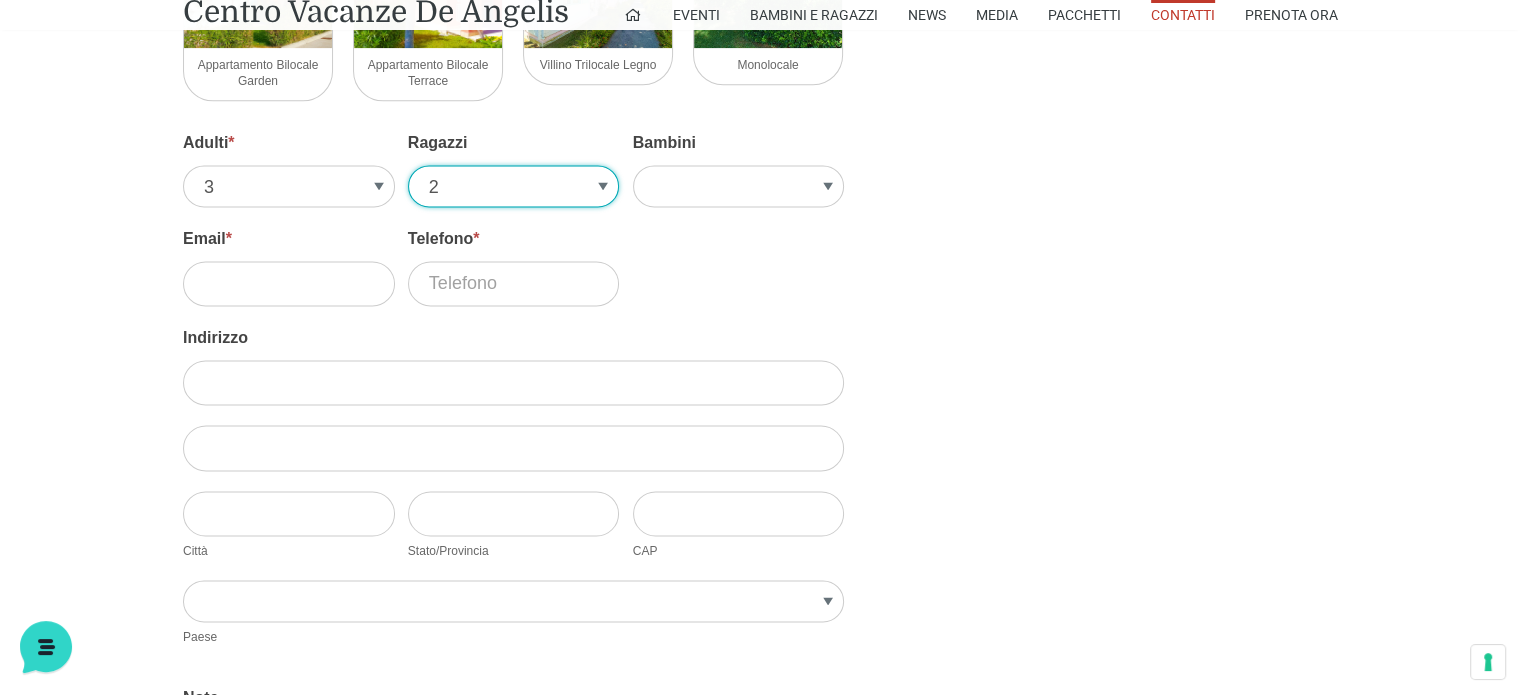 click on "1 2 3 4" at bounding box center (514, 186) 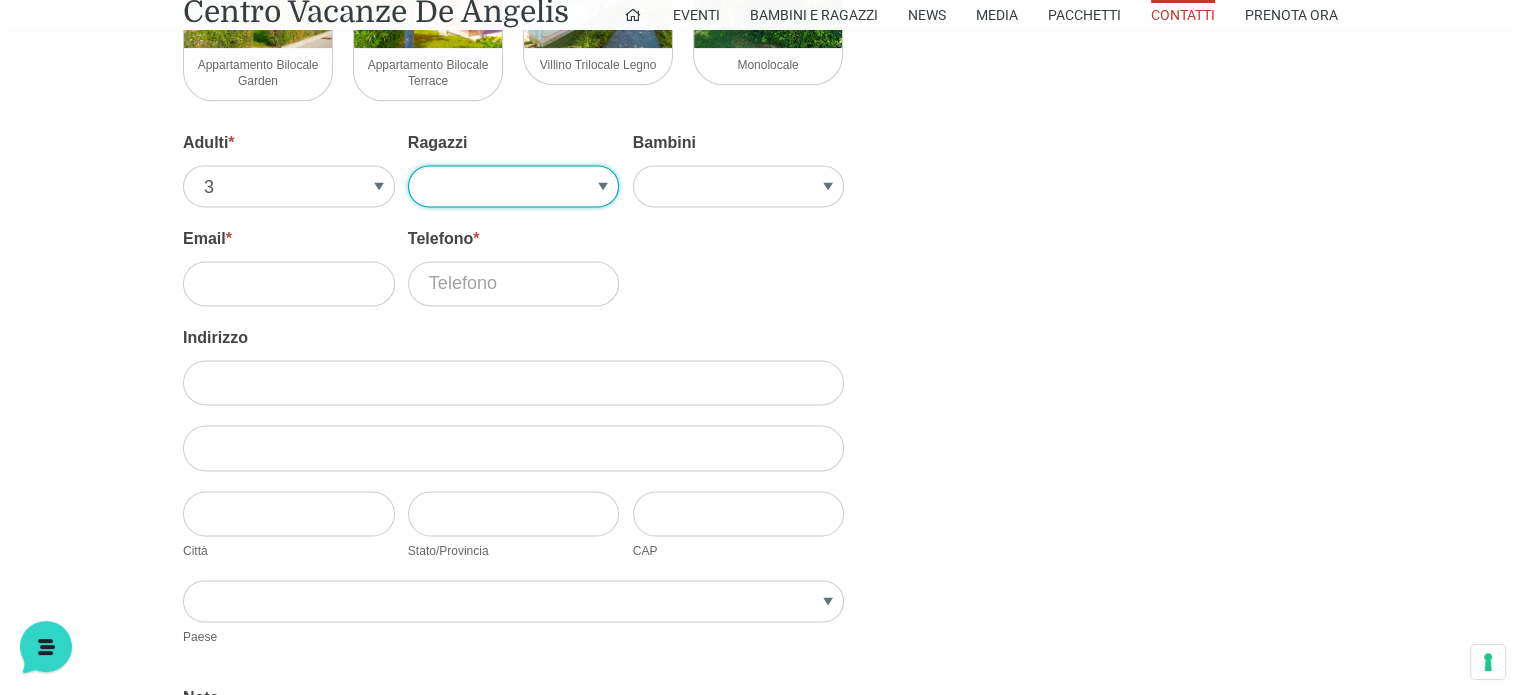 click on "1 2 3 4" at bounding box center [514, 186] 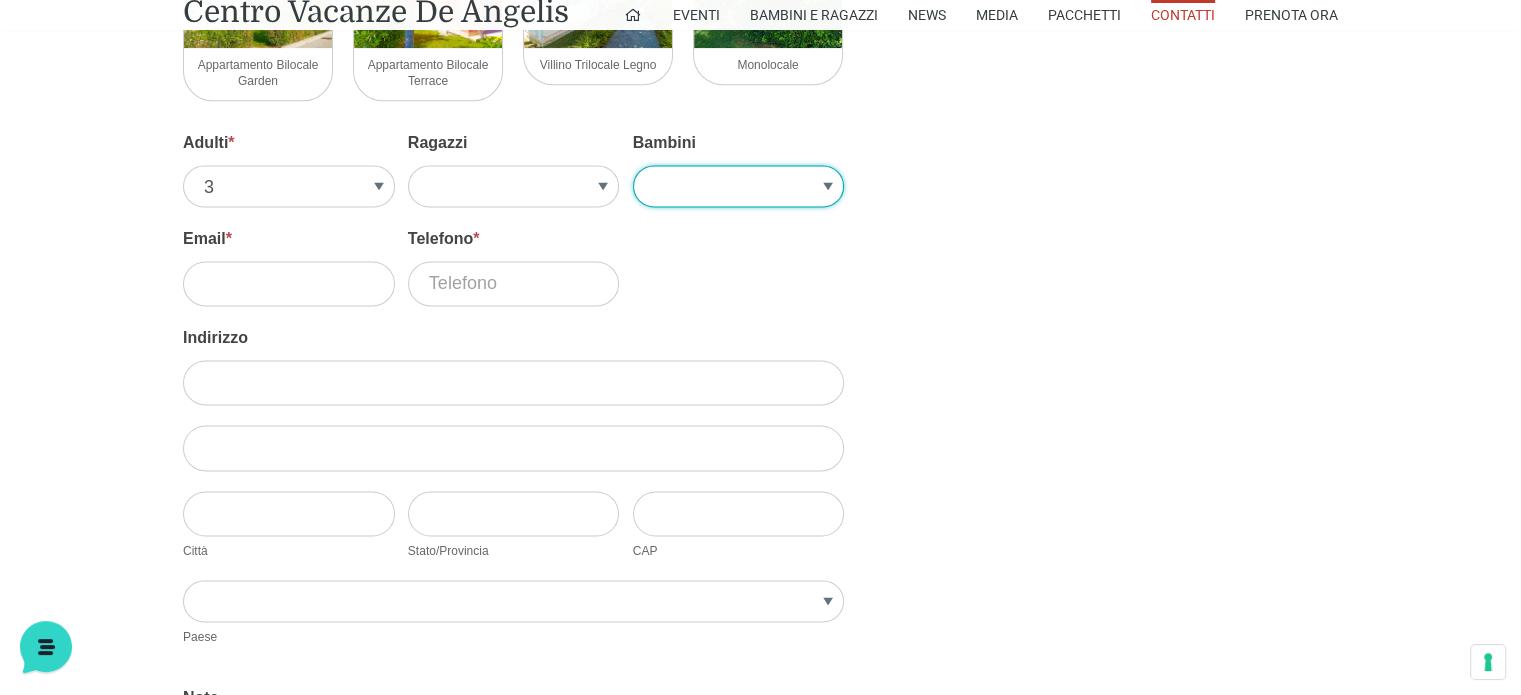 click on "1 2 3 4 5" at bounding box center (739, 186) 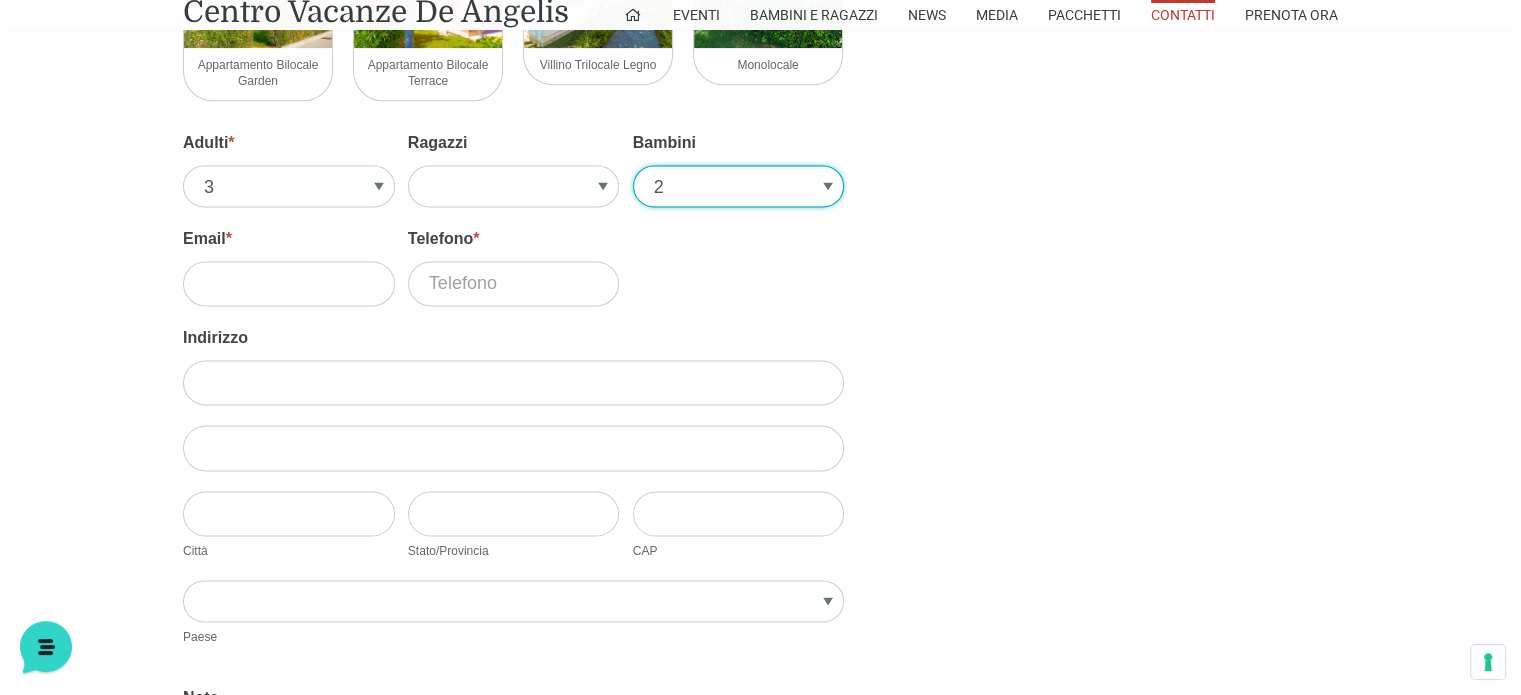click on "1 2 3 4 5" at bounding box center (739, 186) 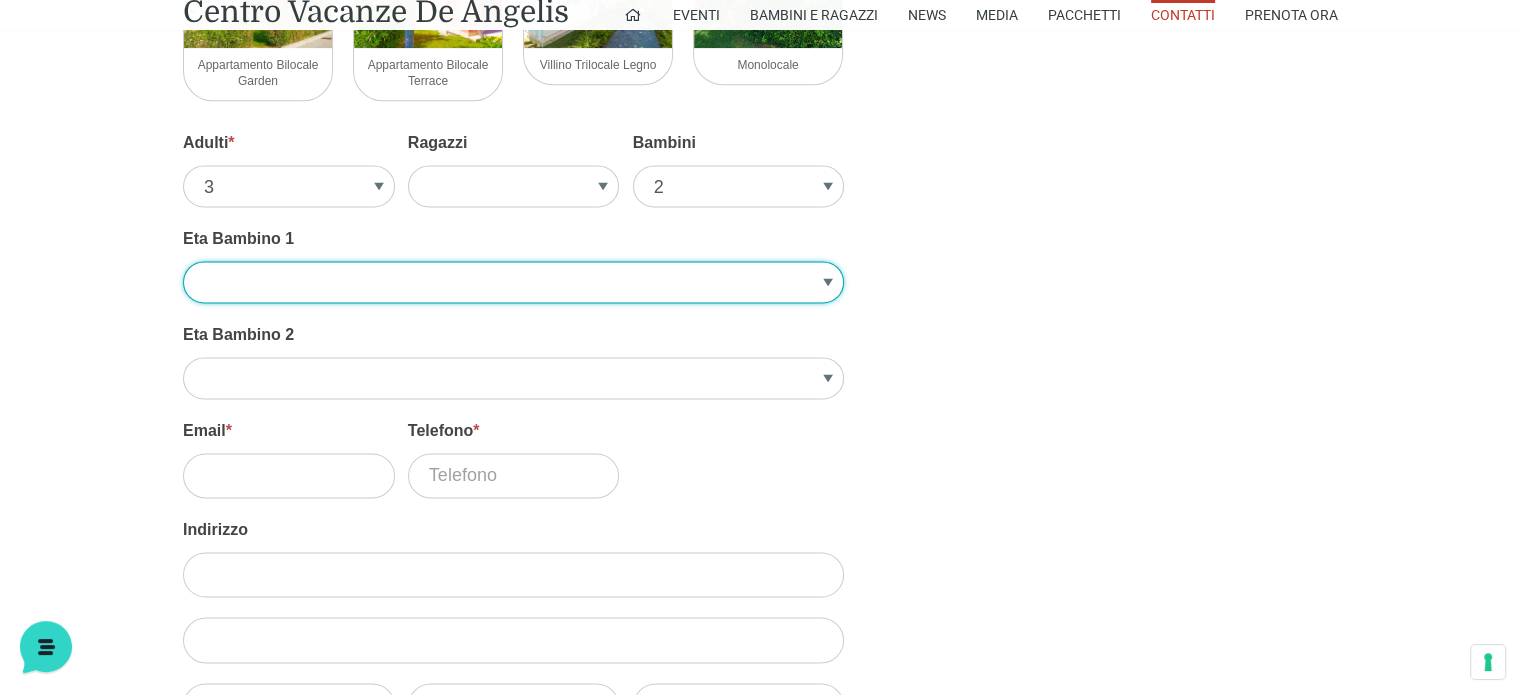 click on "1 2 3 4 5 6 7 8 9 10" at bounding box center [513, 282] 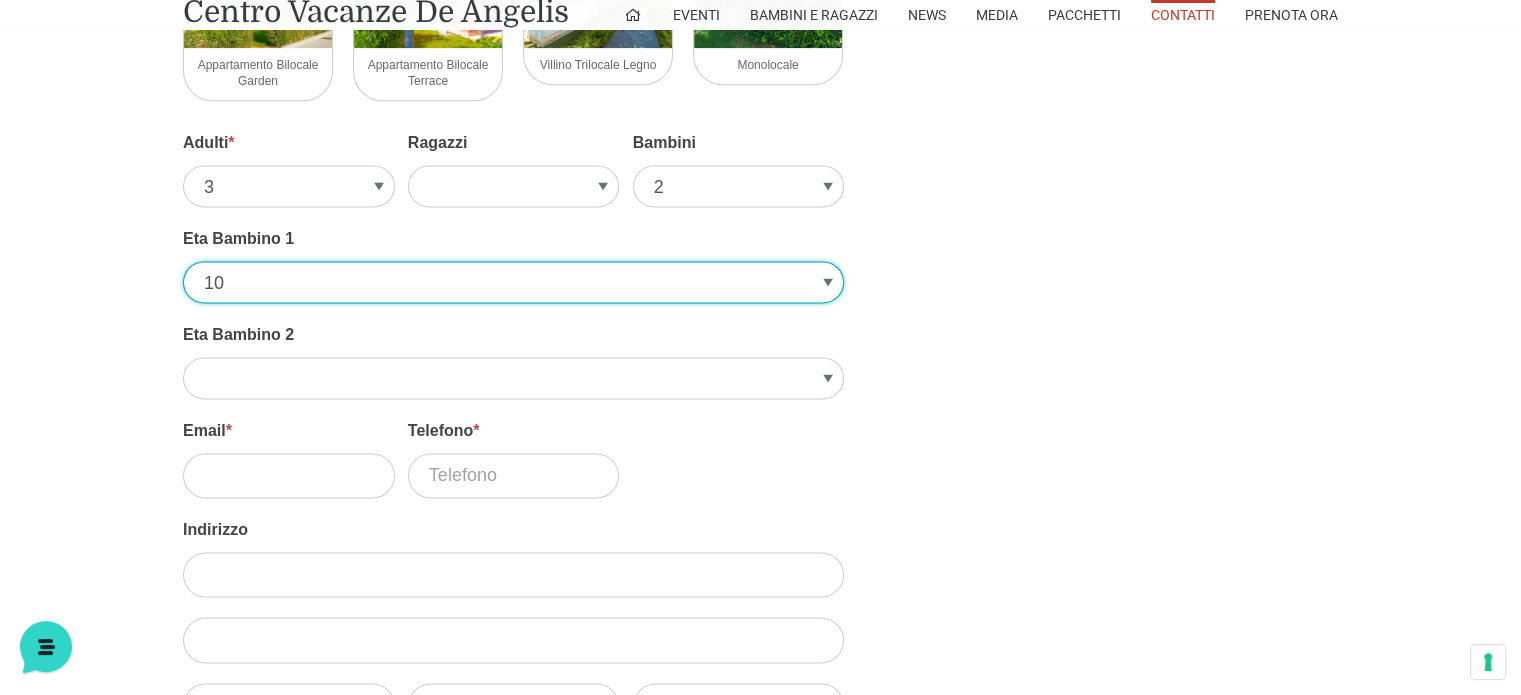 click on "1 2 3 4 5 6 7 8 9 10" at bounding box center [513, 282] 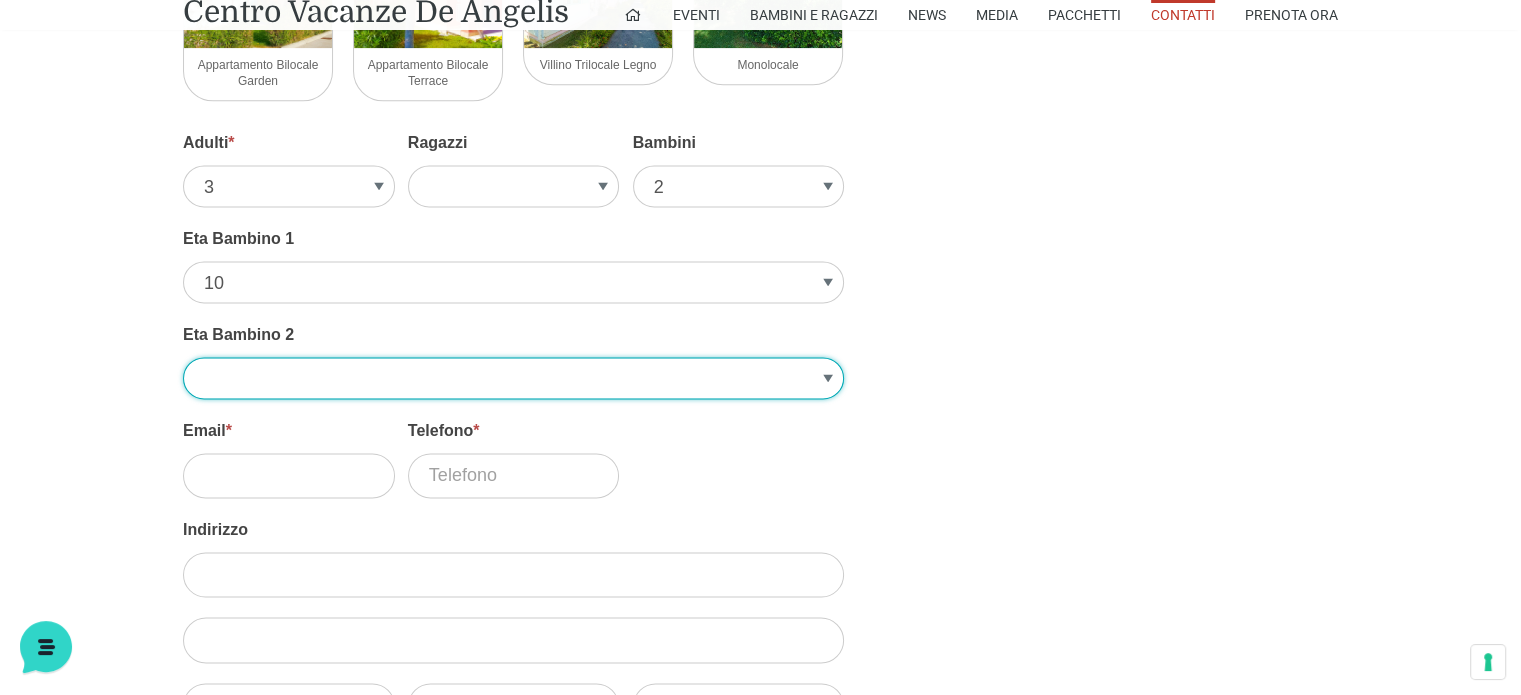 click on "1 2 3 4 5 6 7 8 9 10" at bounding box center [513, 378] 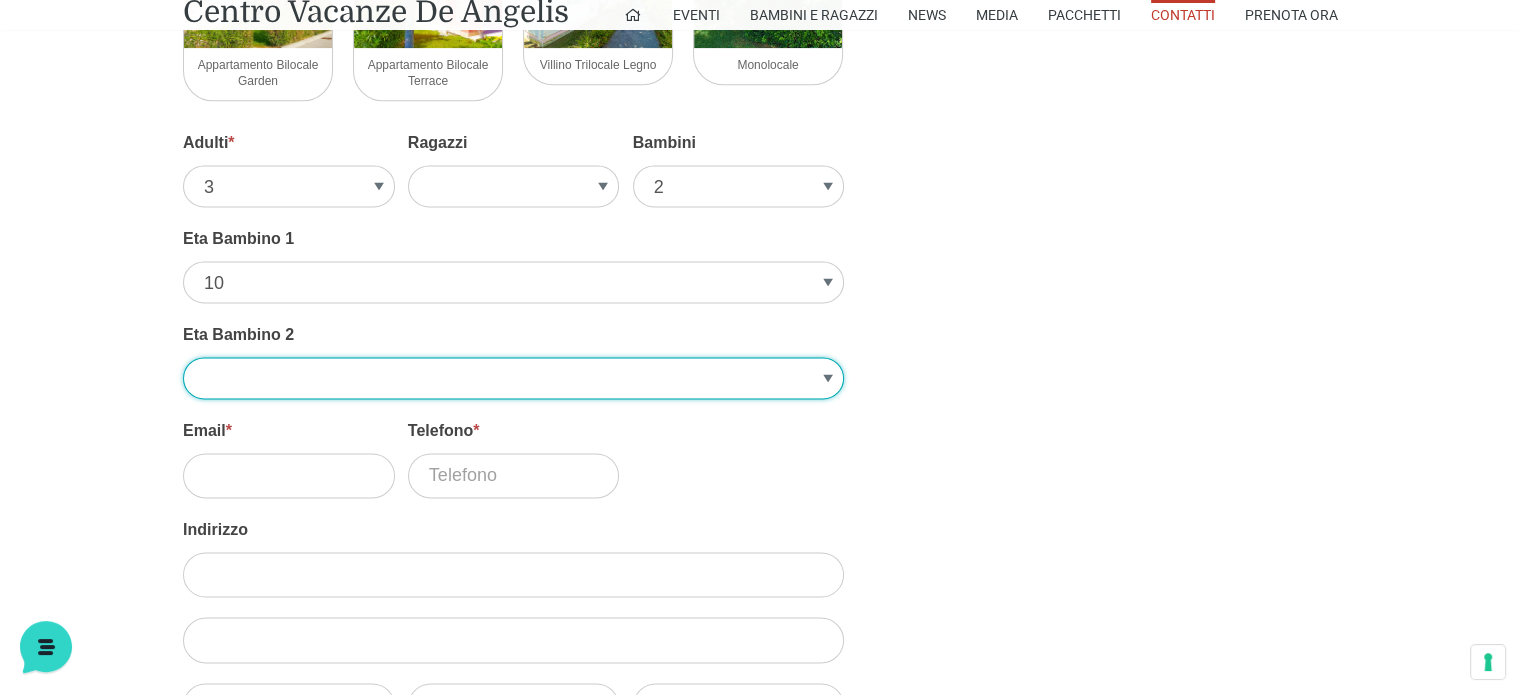 select on "7" 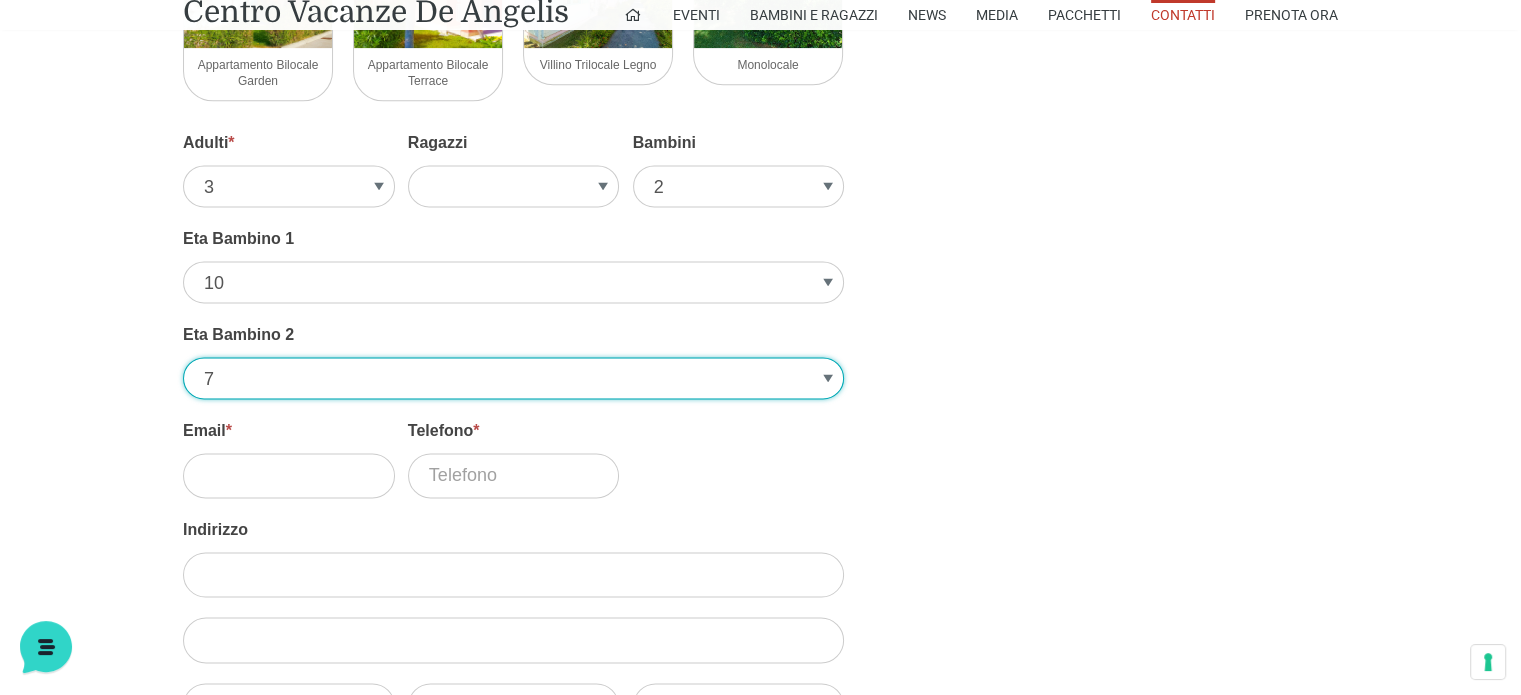 click on "1 2 3 4 5 6 7 8 9 10" at bounding box center (513, 378) 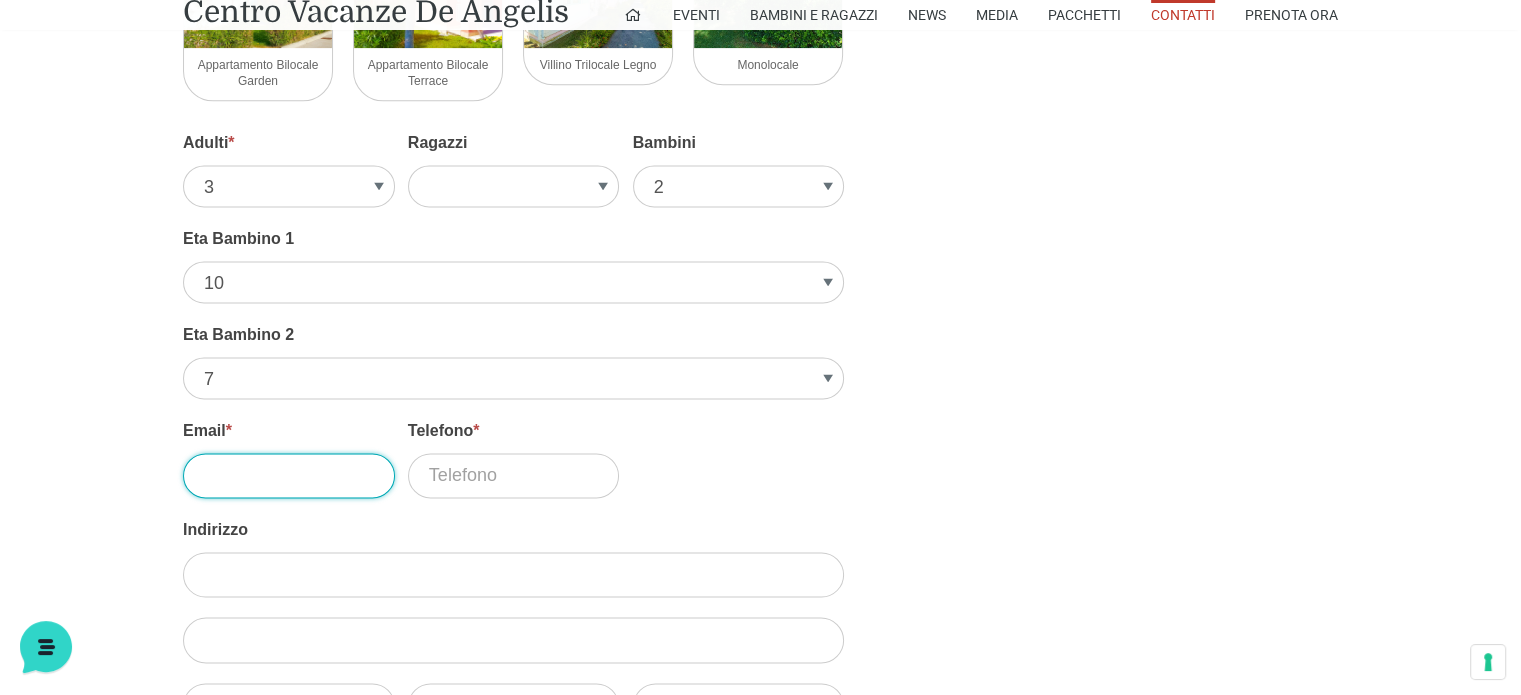 click on "Email
*" at bounding box center [289, 475] 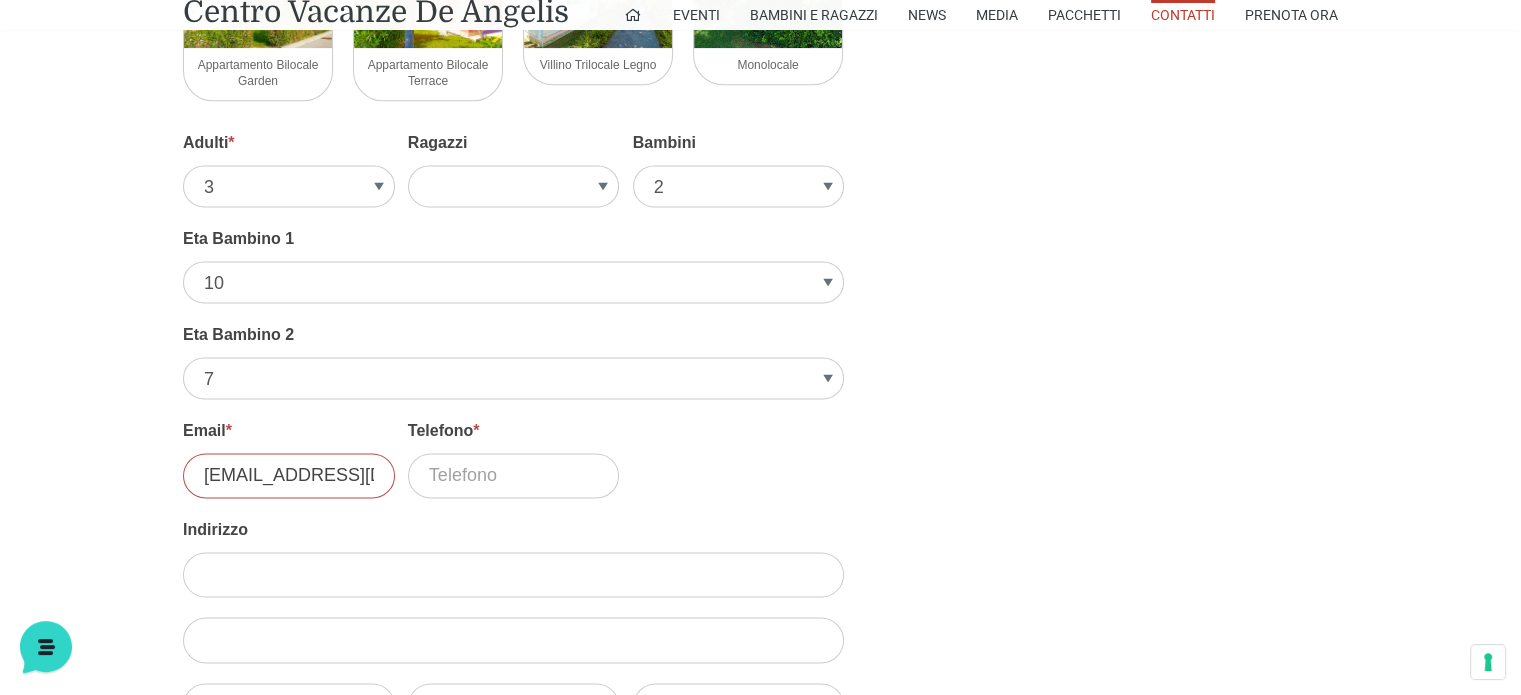 type on "[PERSON_NAME]" 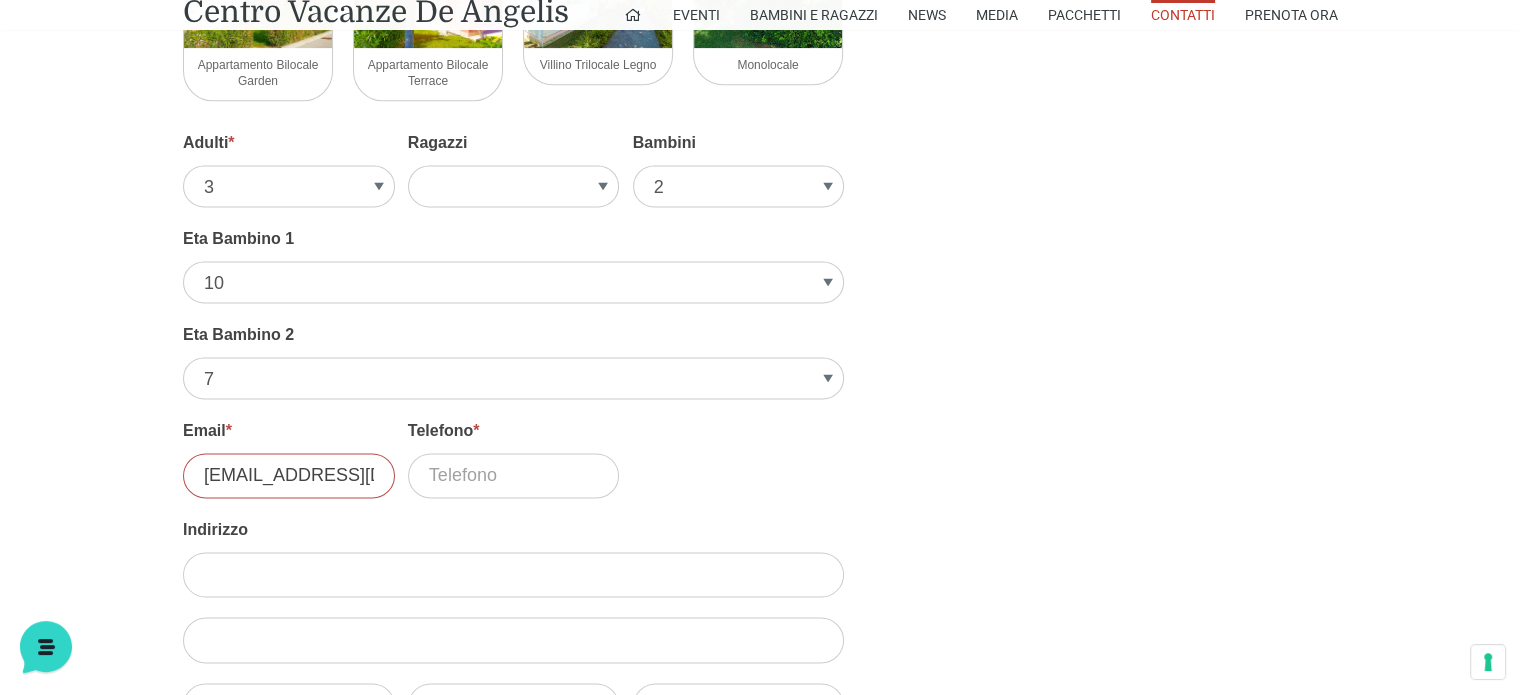 type on "[PERSON_NAME]" 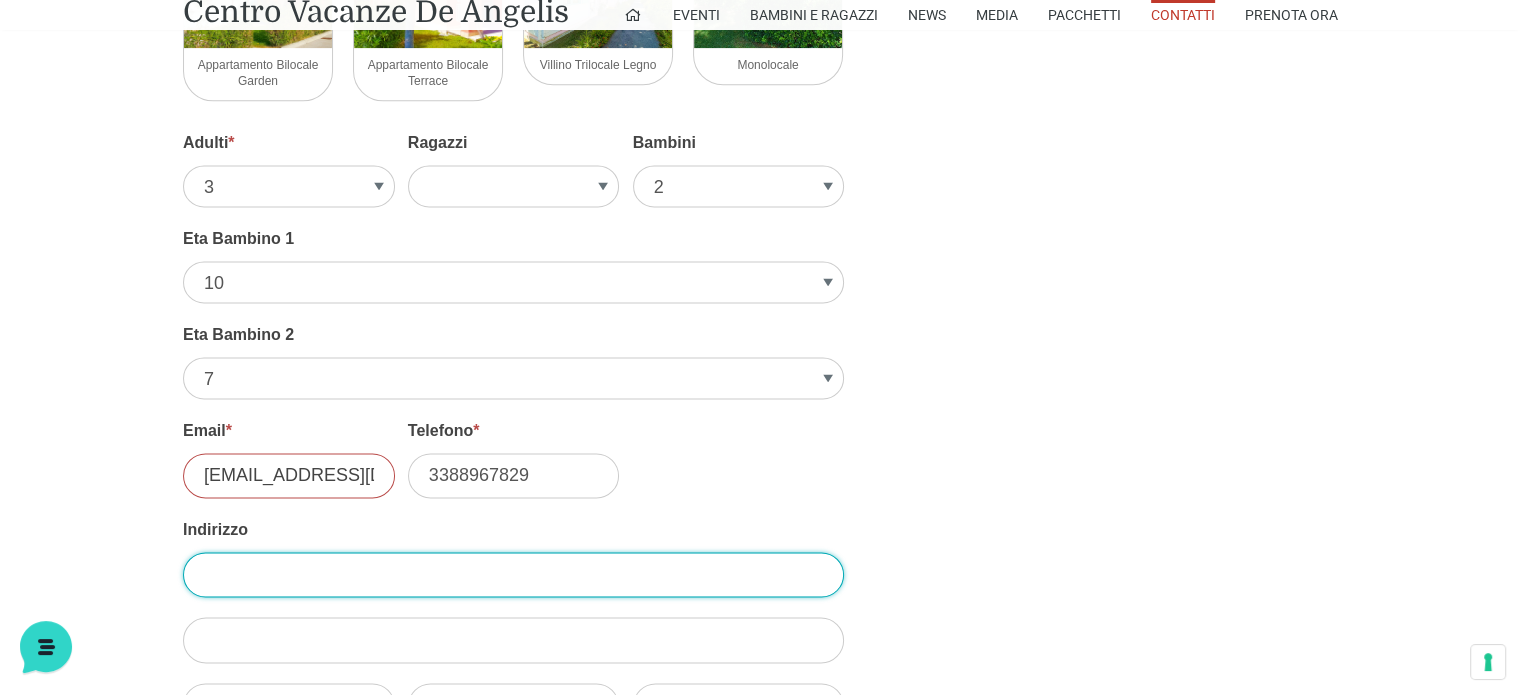 type on "[STREET_ADDRESS][PERSON_NAME]" 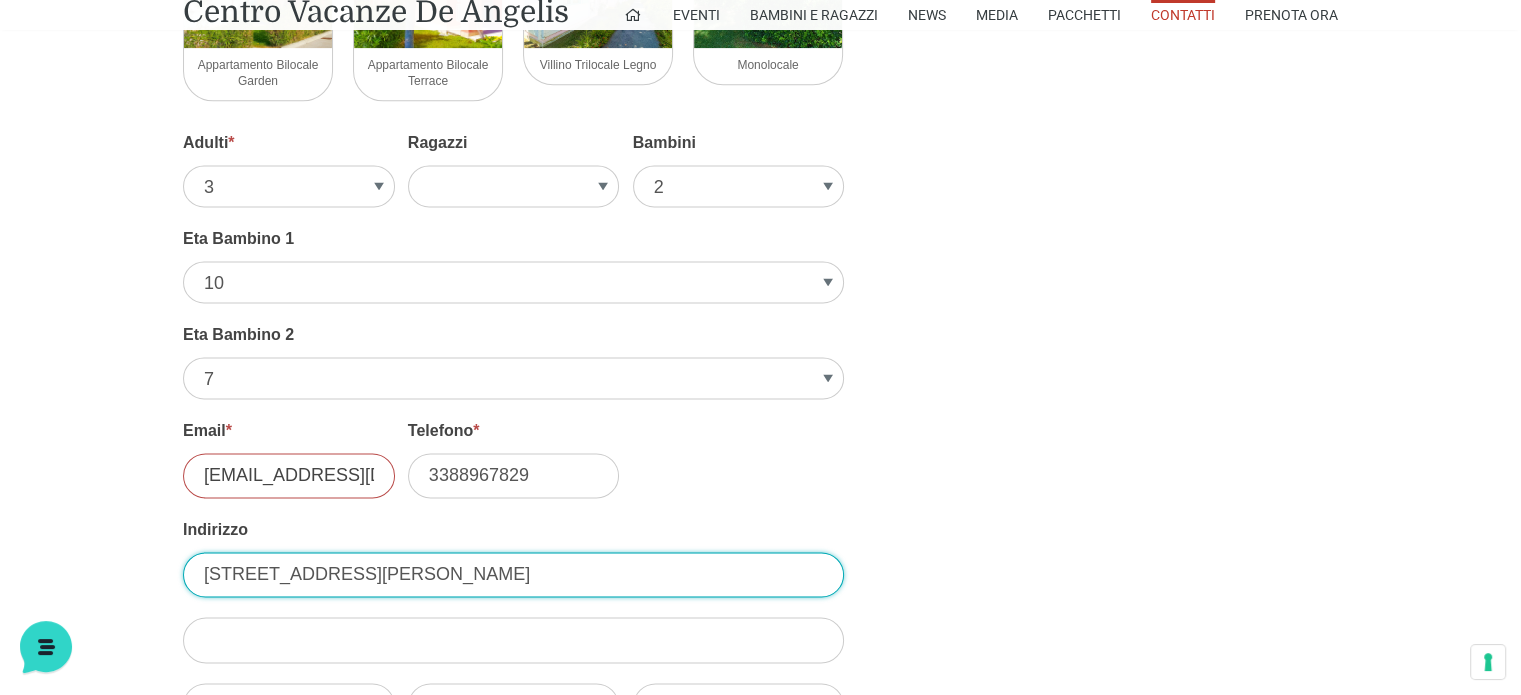 type on "[GEOGRAPHIC_DATA]" 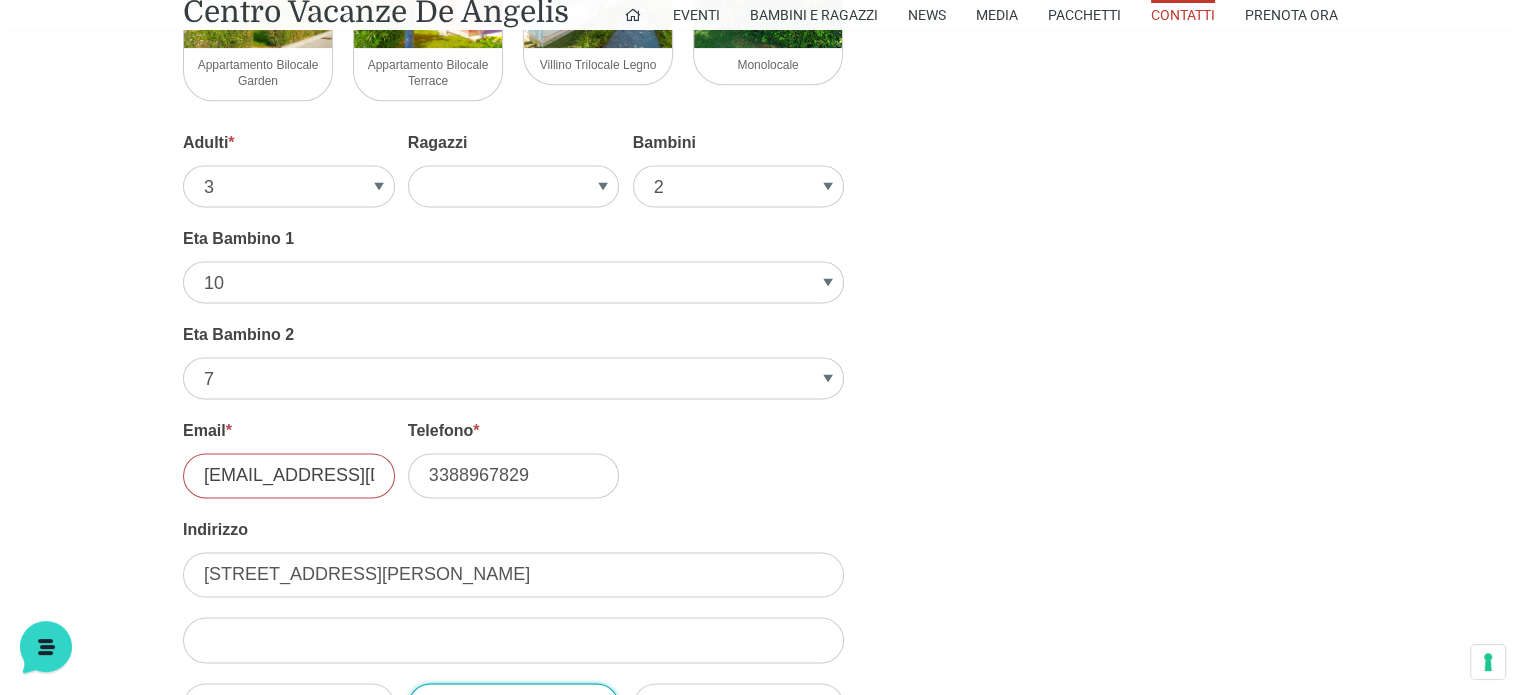 type on "[GEOGRAPHIC_DATA]" 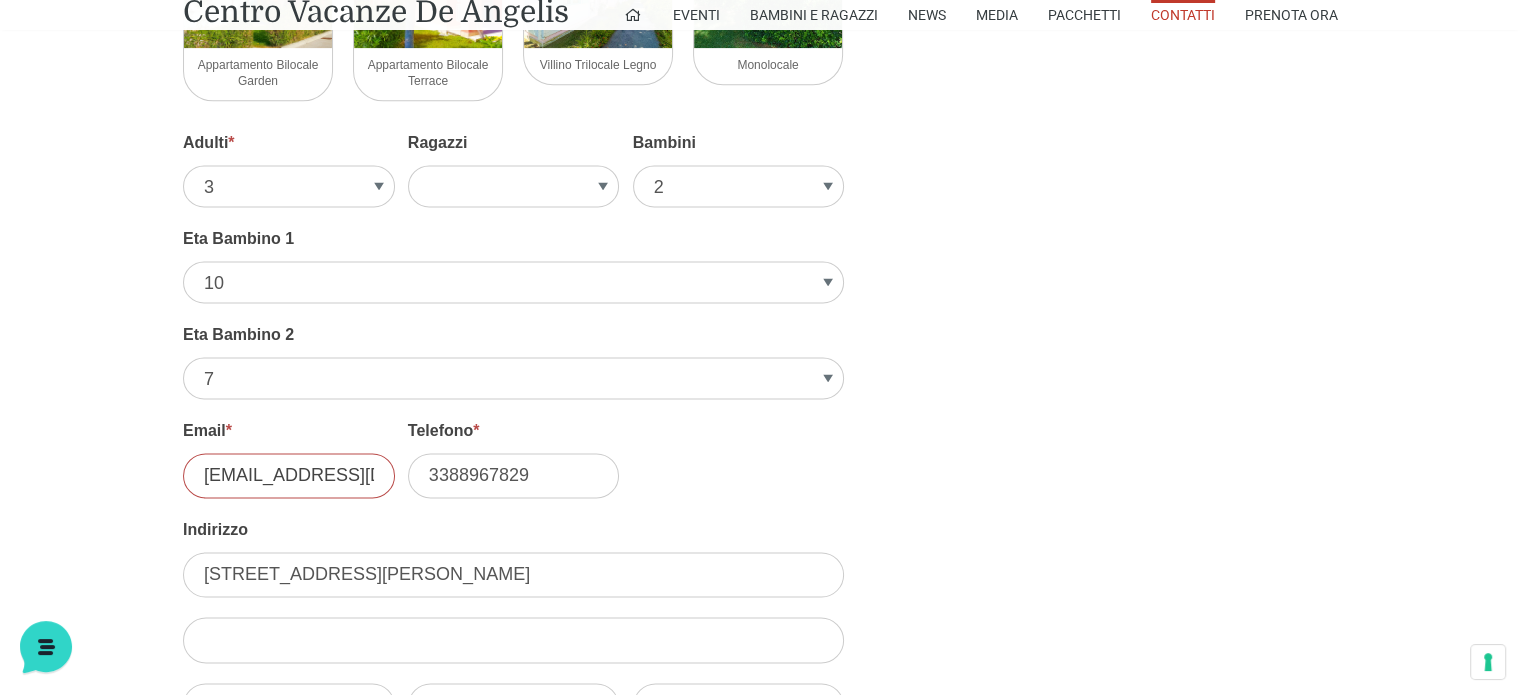 select on "[GEOGRAPHIC_DATA]" 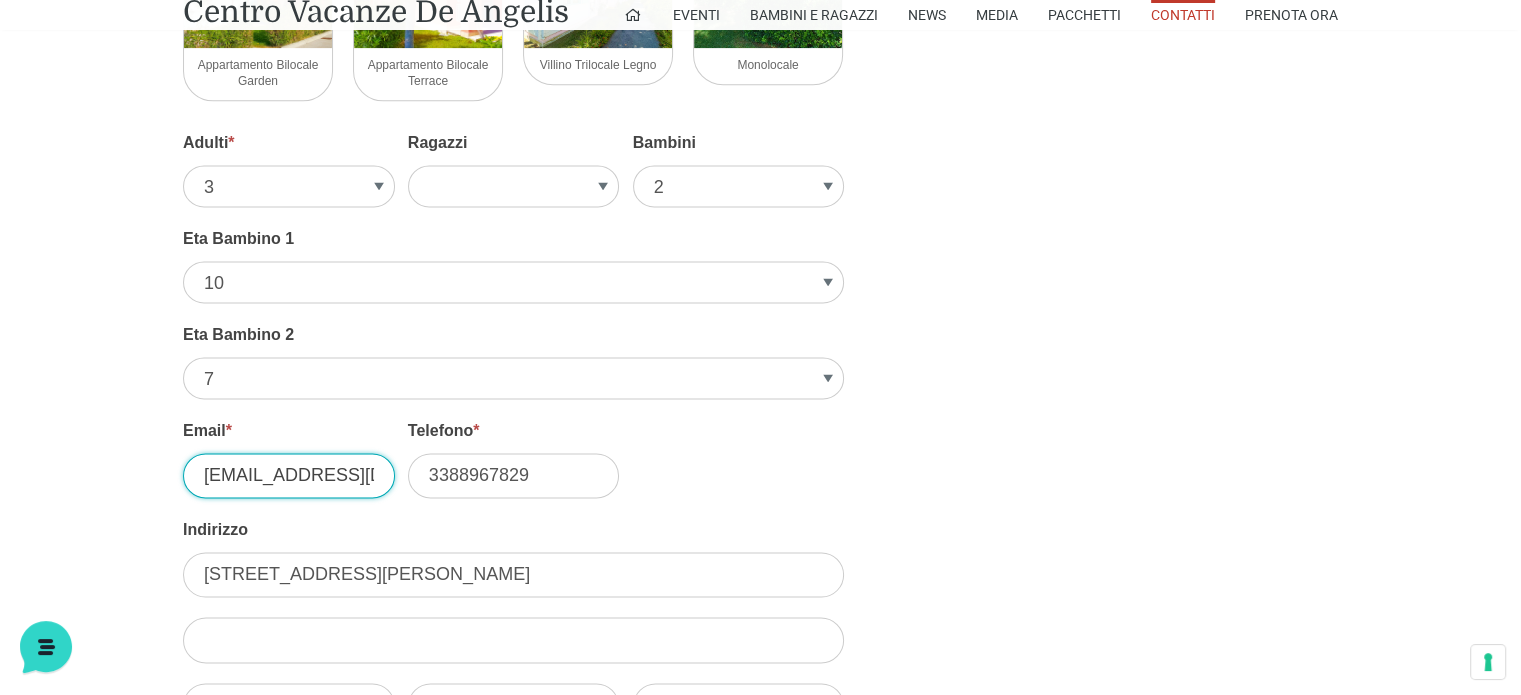 scroll, scrollTop: 2, scrollLeft: 0, axis: vertical 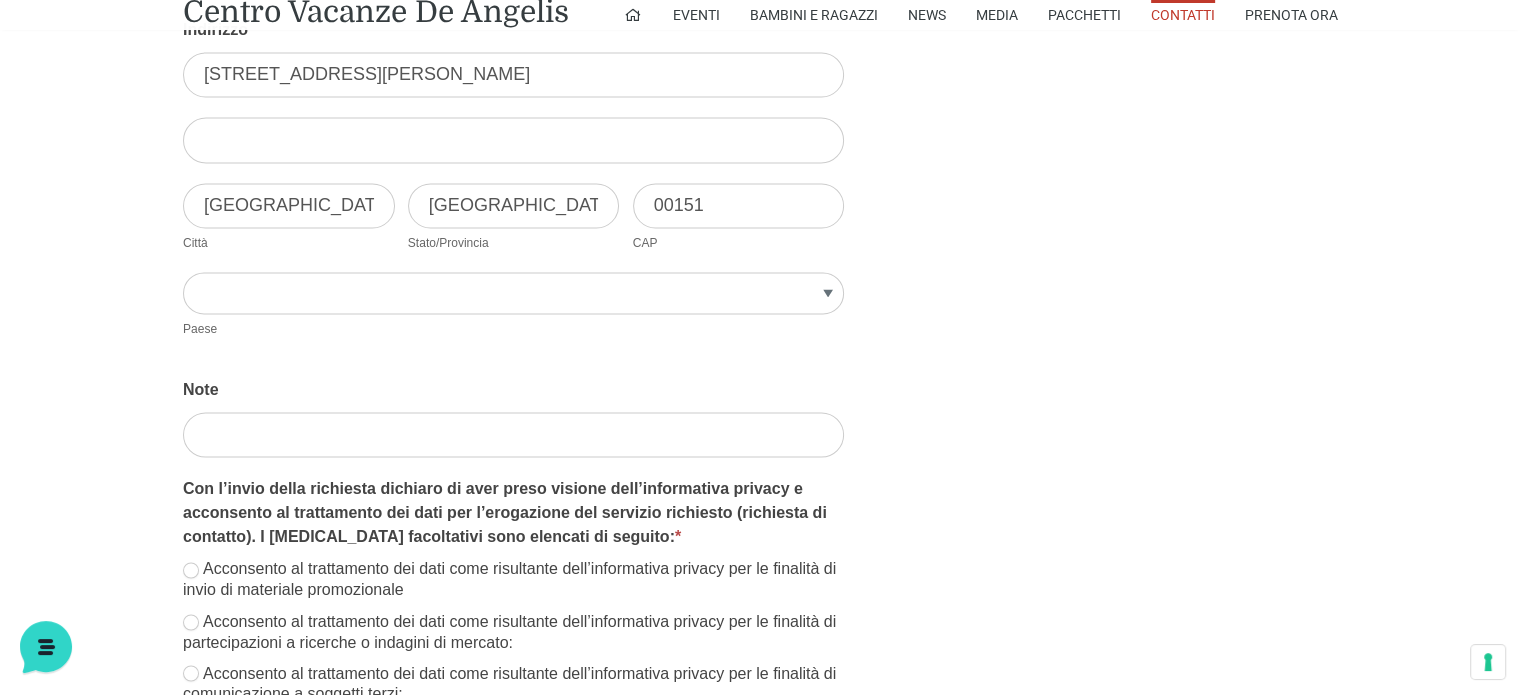 click on "Acconsento al trattamento dei dati come risultante dell’informativa privacy per le finalità di invio di materiale promozionale" at bounding box center (513, 580) 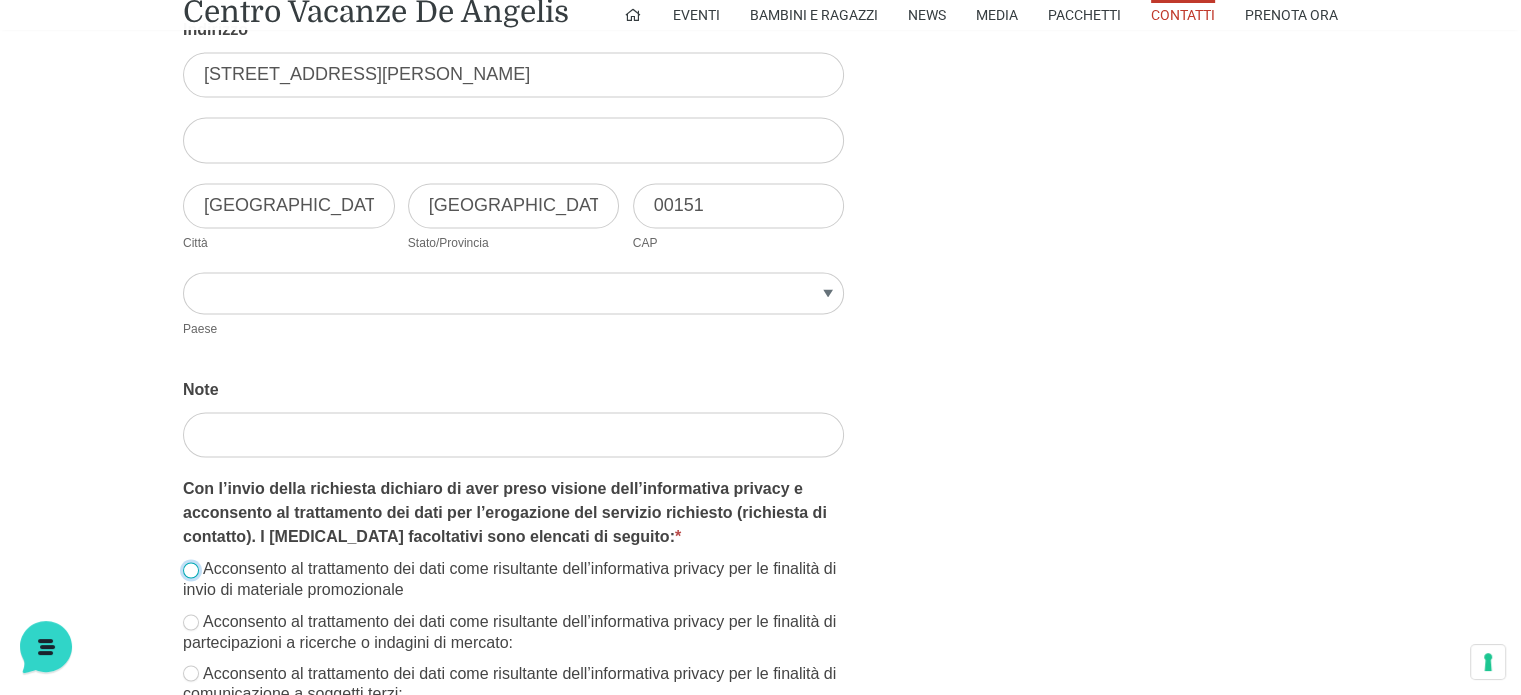 click on "Acconsento al trattamento dei dati come risultante dell’informativa privacy per le finalità di invio di materiale promozionale" at bounding box center (191, 570) 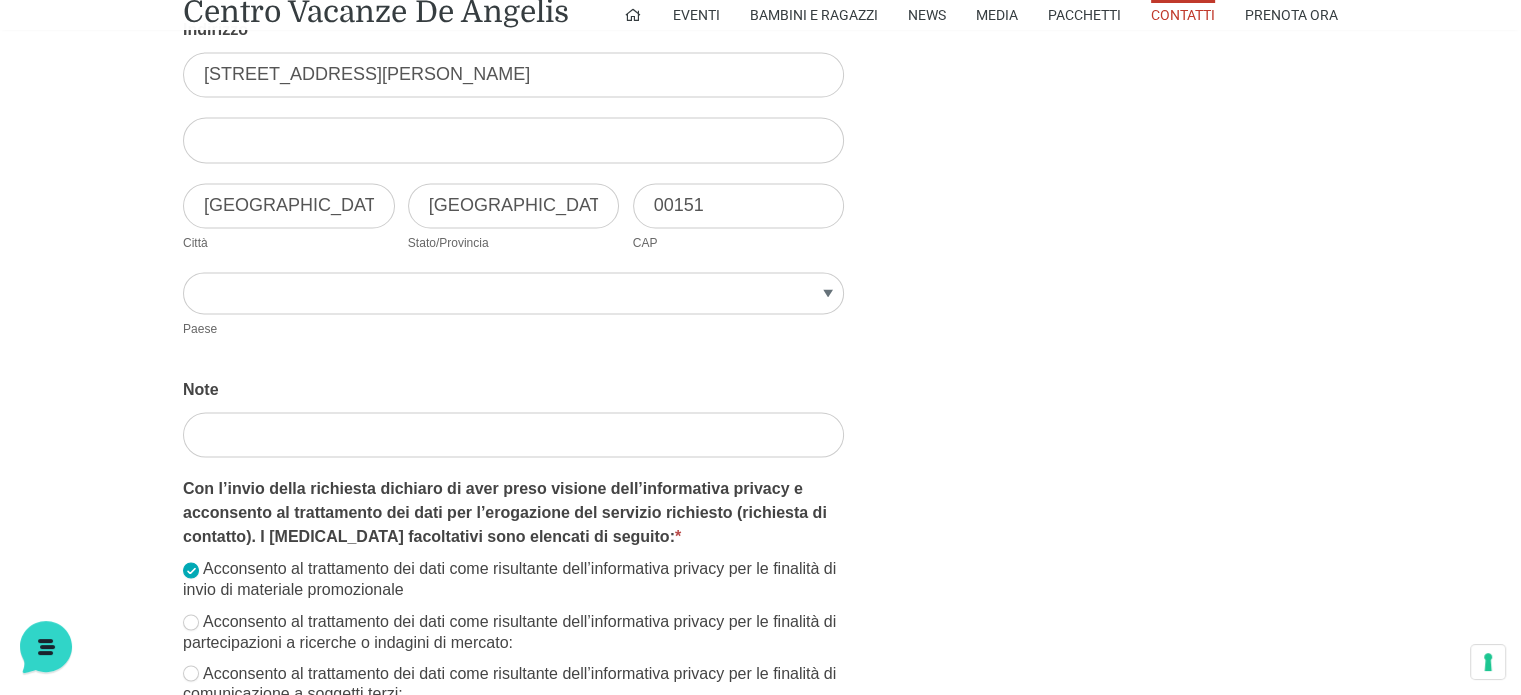 click on "Acconsento al trattamento dei dati come risultante dell’informativa privacy per le finalità di partecipazioni a ricerche o indagini di mercato:" at bounding box center (513, 632) 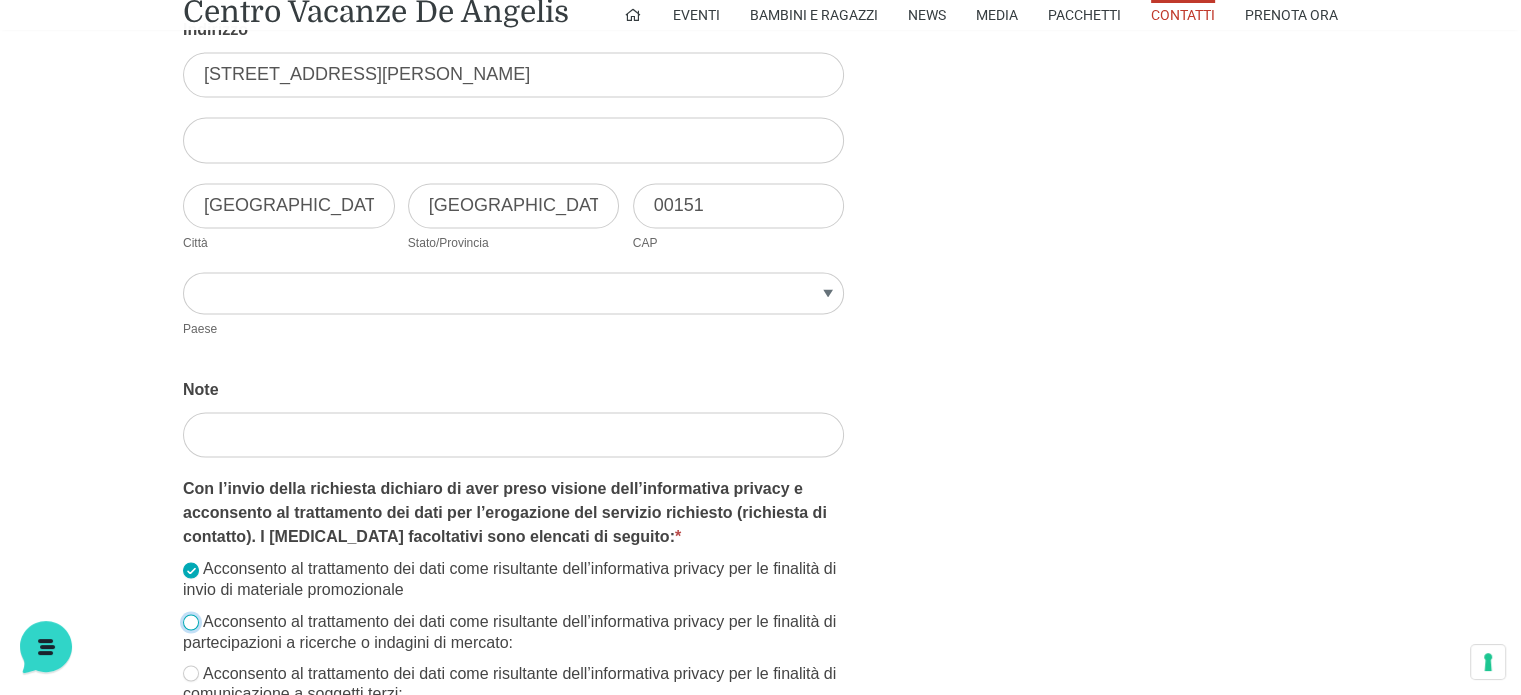 click on "Acconsento al trattamento dei dati come risultante dell’informativa privacy per le finalità di partecipazioni a ricerche o indagini di mercato:" at bounding box center (191, 622) 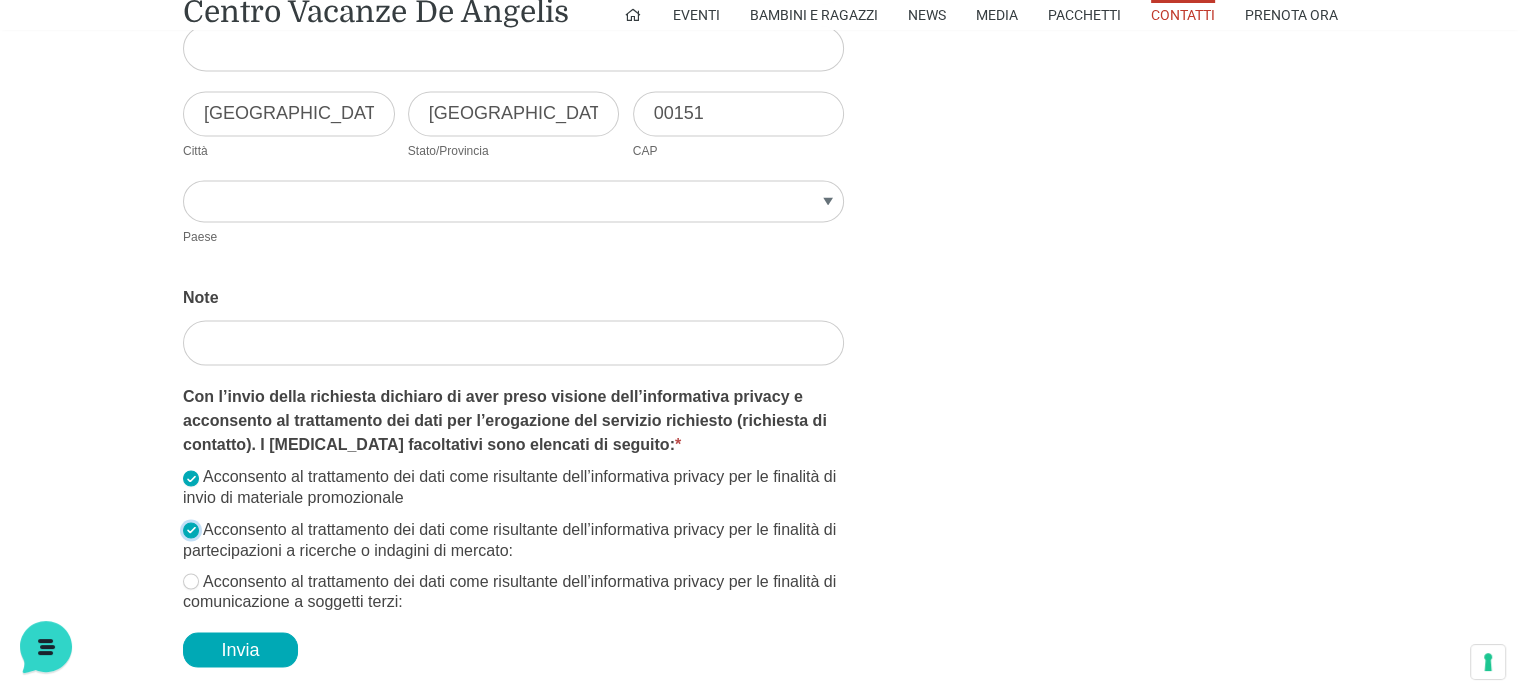 scroll, scrollTop: 3400, scrollLeft: 0, axis: vertical 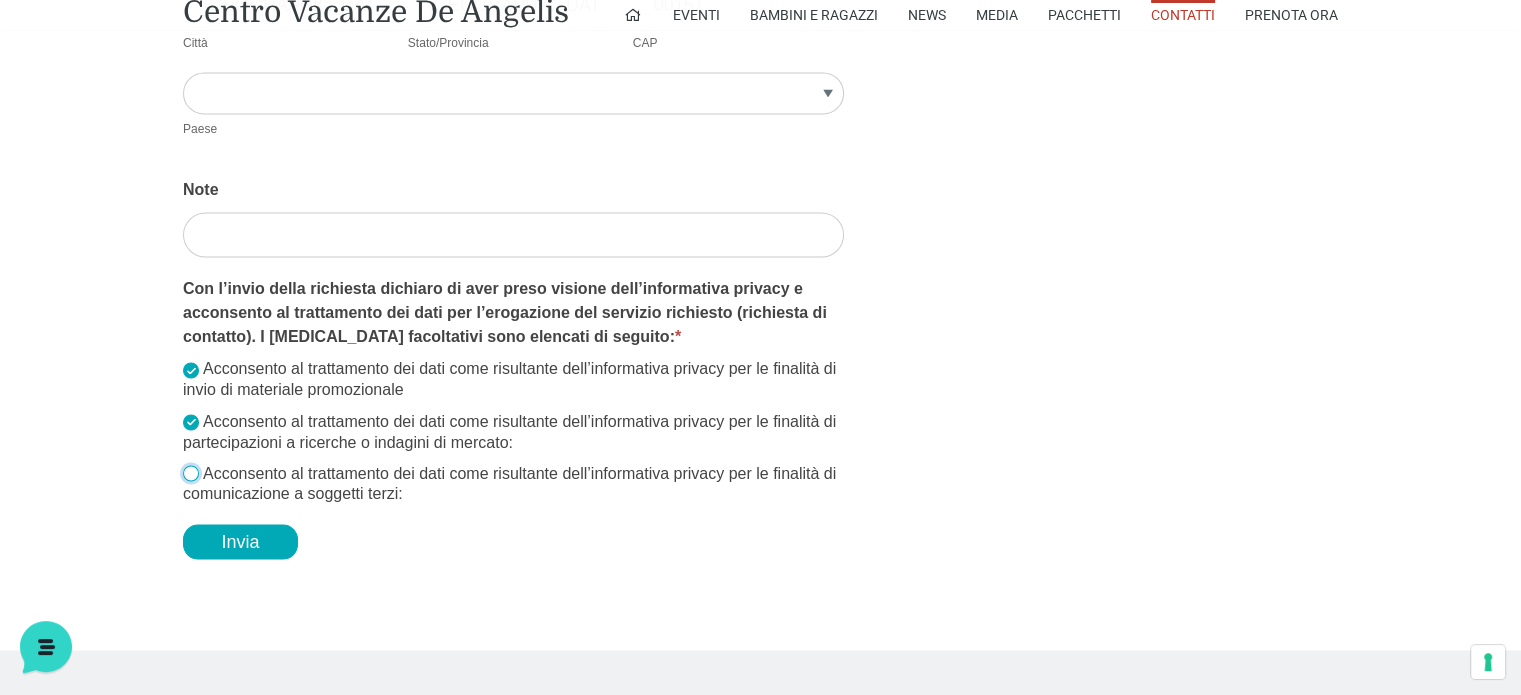 click on "Acconsento al trattamento dei dati come risultante dell’informativa privacy per le finalità di comunicazione a soggetti terzi:" at bounding box center (191, 473) 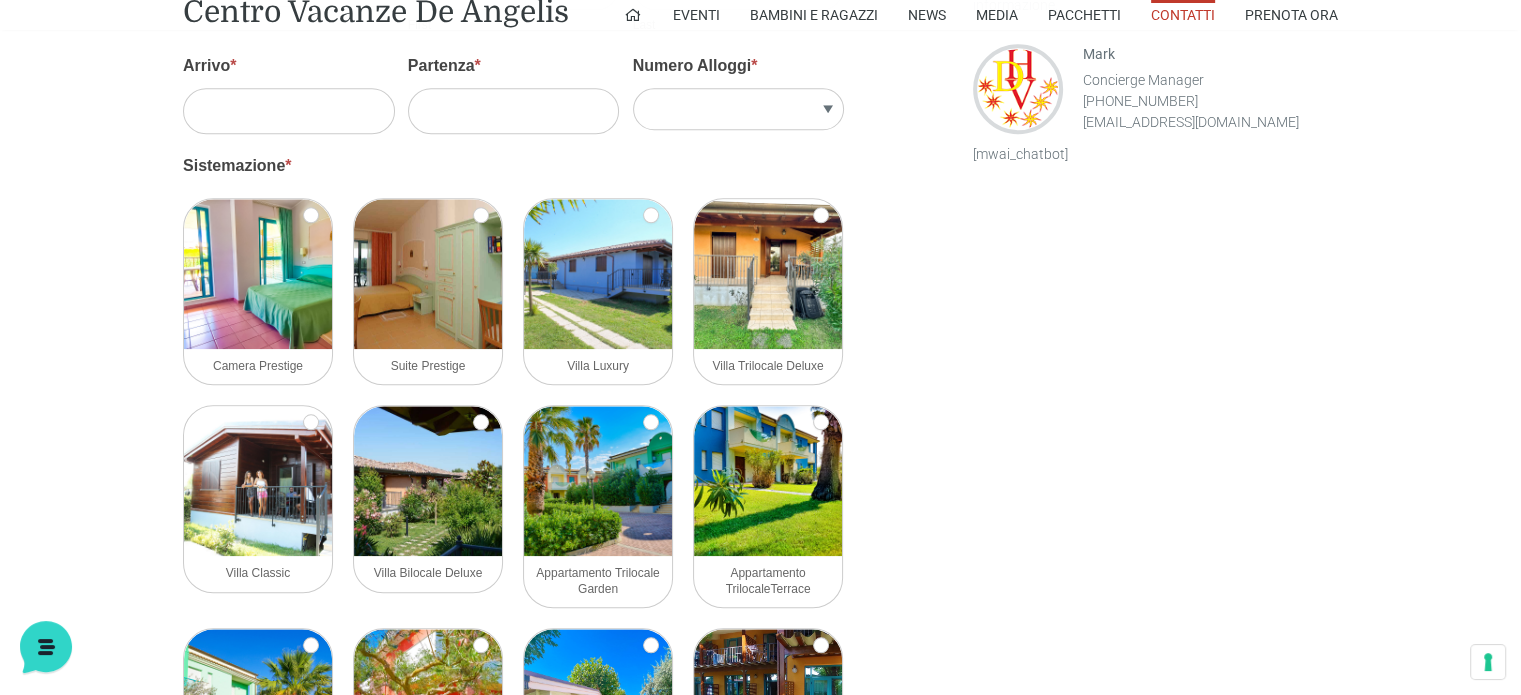 scroll, scrollTop: 1700, scrollLeft: 0, axis: vertical 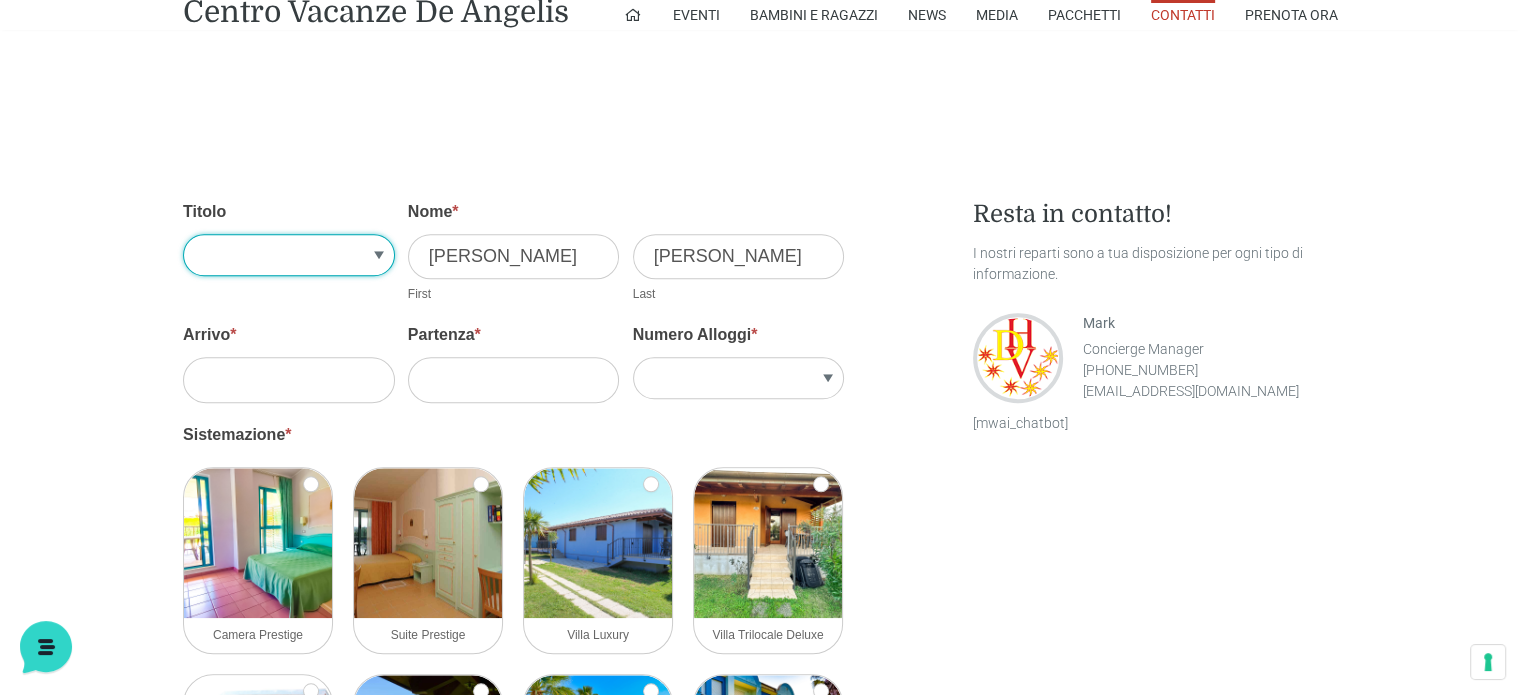 click on "Sig.re Sig.ra" at bounding box center [289, 255] 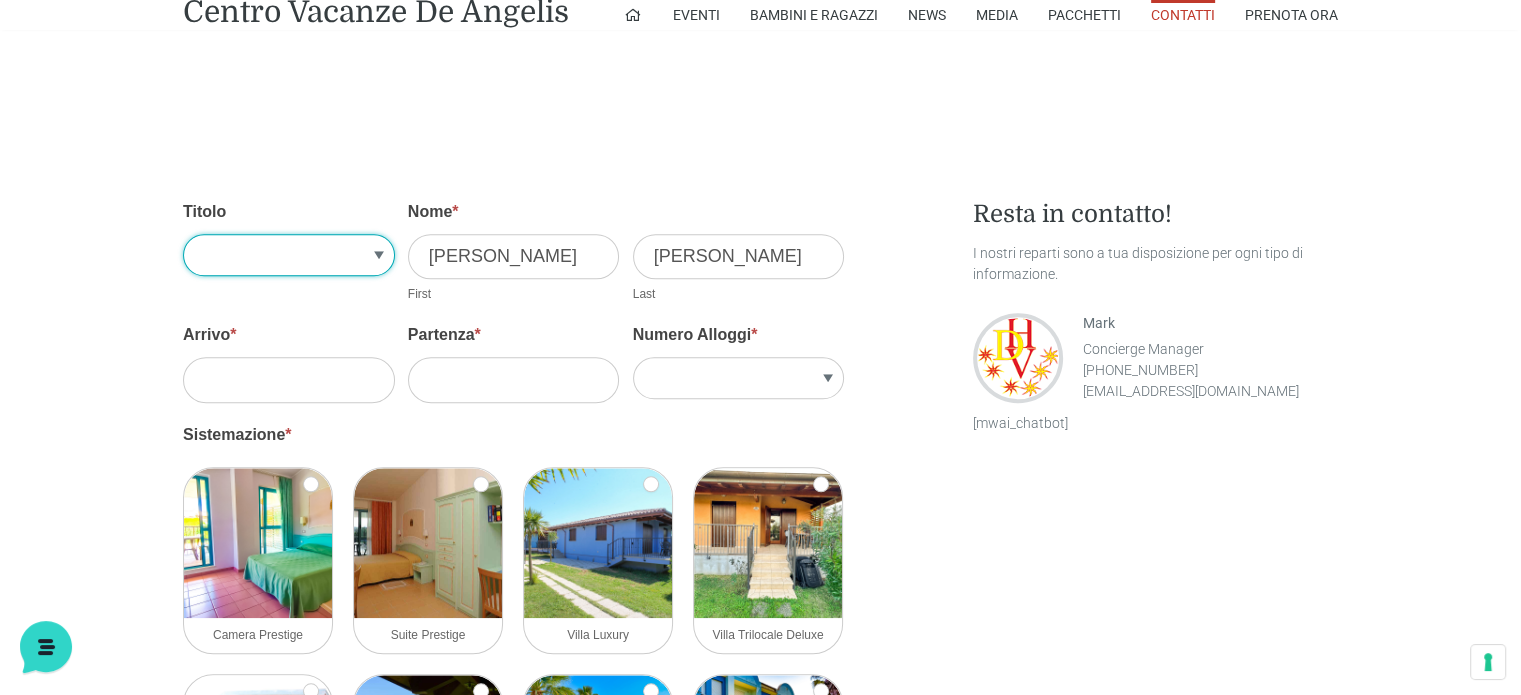 select on "Sig.ra" 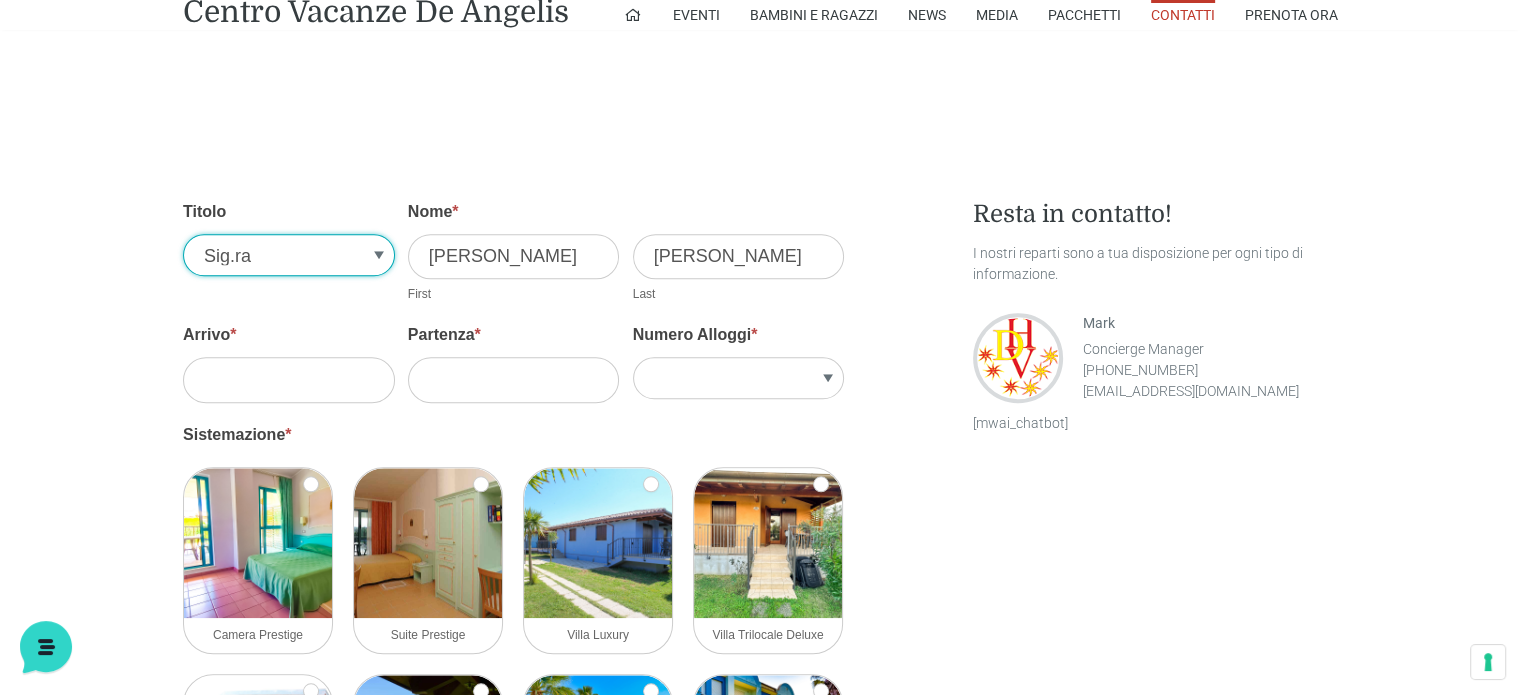 click on "Sig.re Sig.ra" at bounding box center (289, 255) 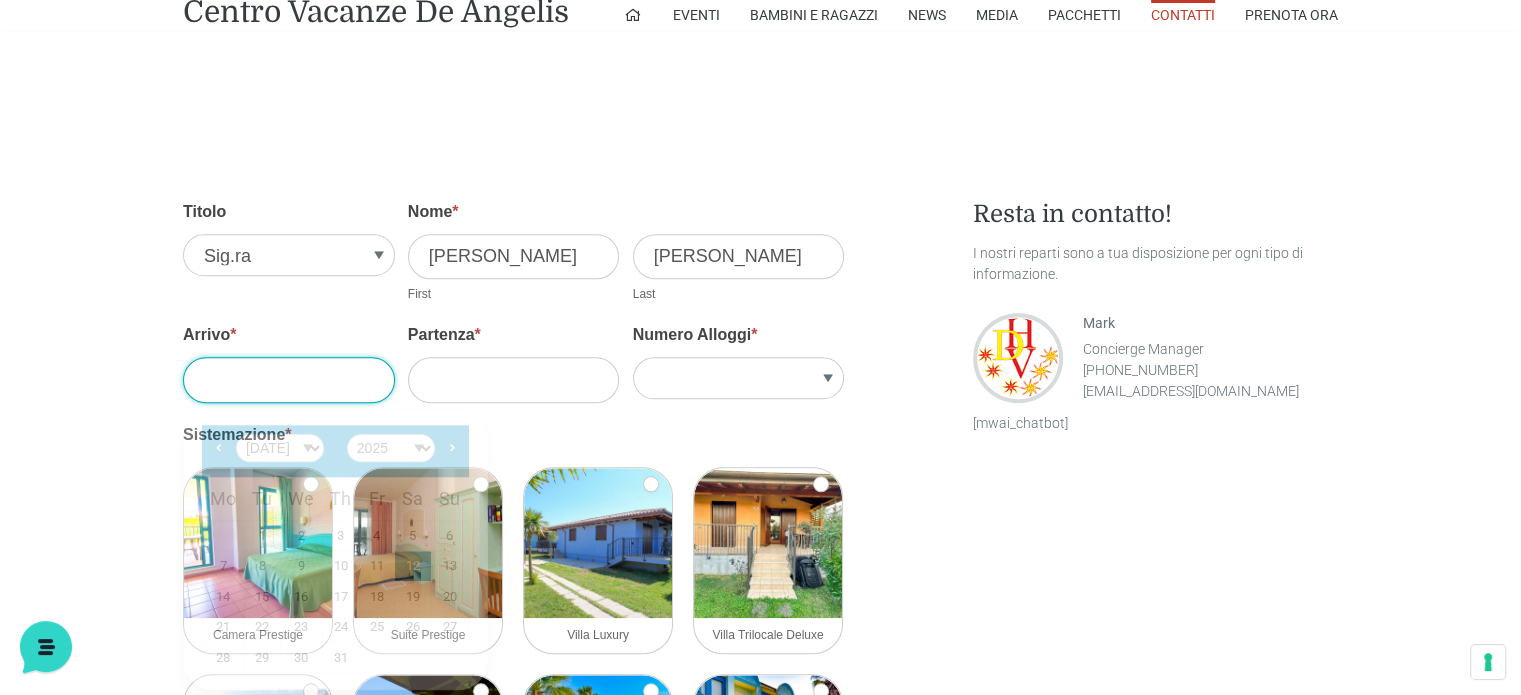 click on "Arrivo
*" at bounding box center (289, 379) 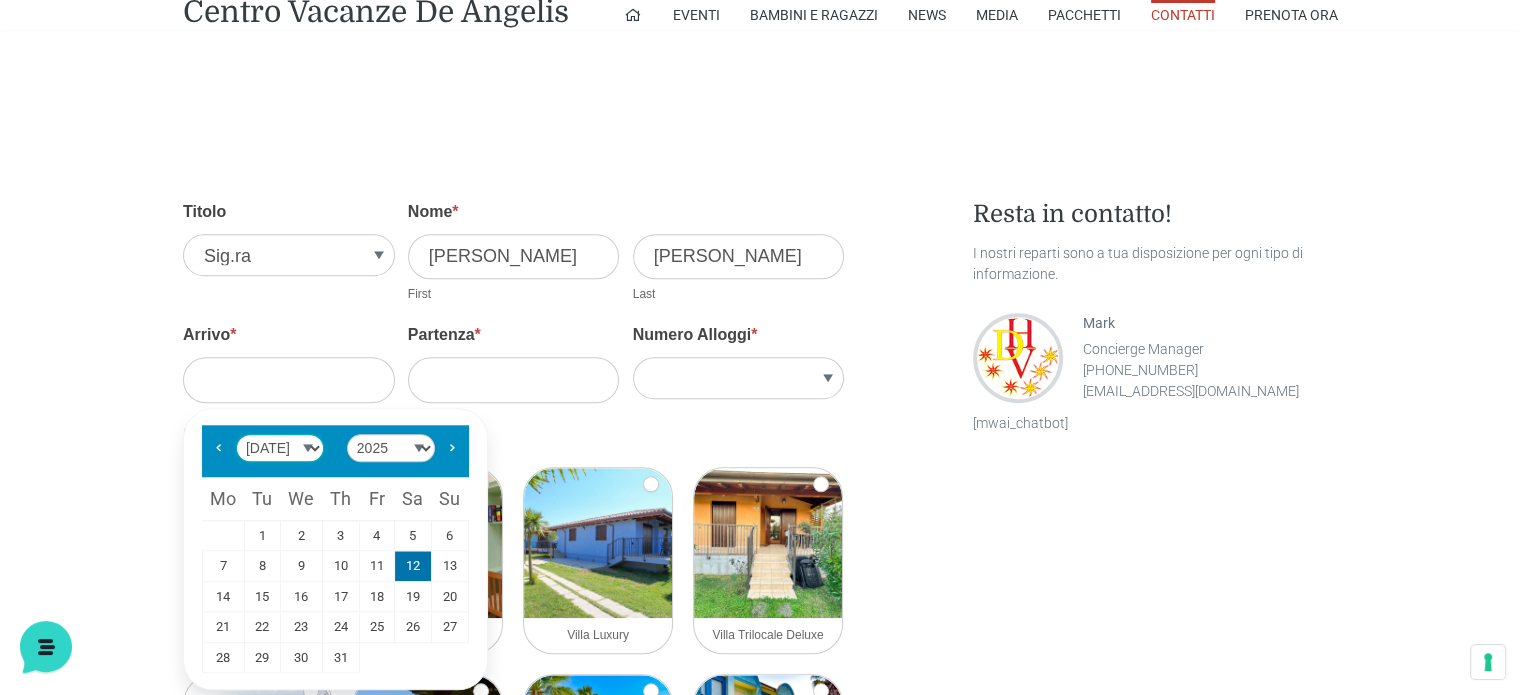 click on "Jan Feb Mar Apr May Jun Jul Aug Sep Oct Nov Dec" at bounding box center (280, 448) 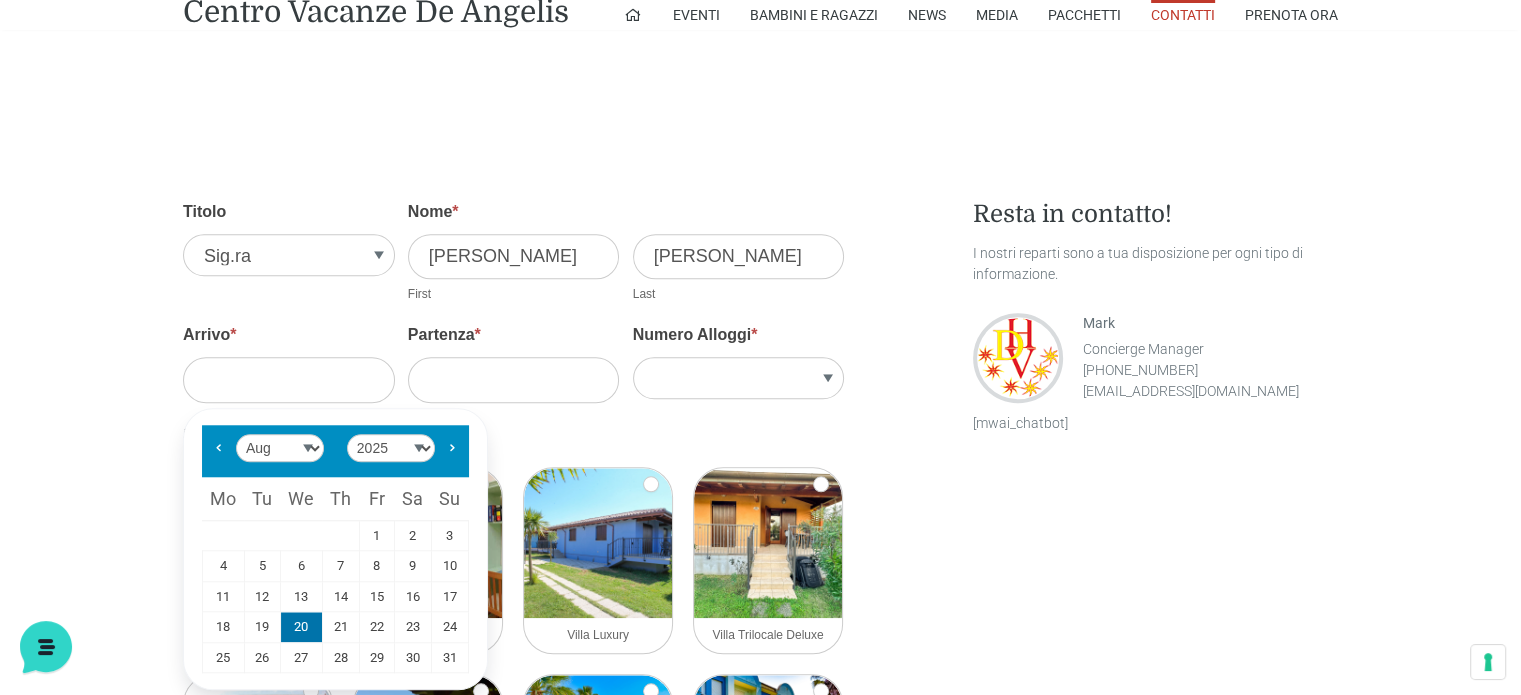 click on "20" at bounding box center [301, 627] 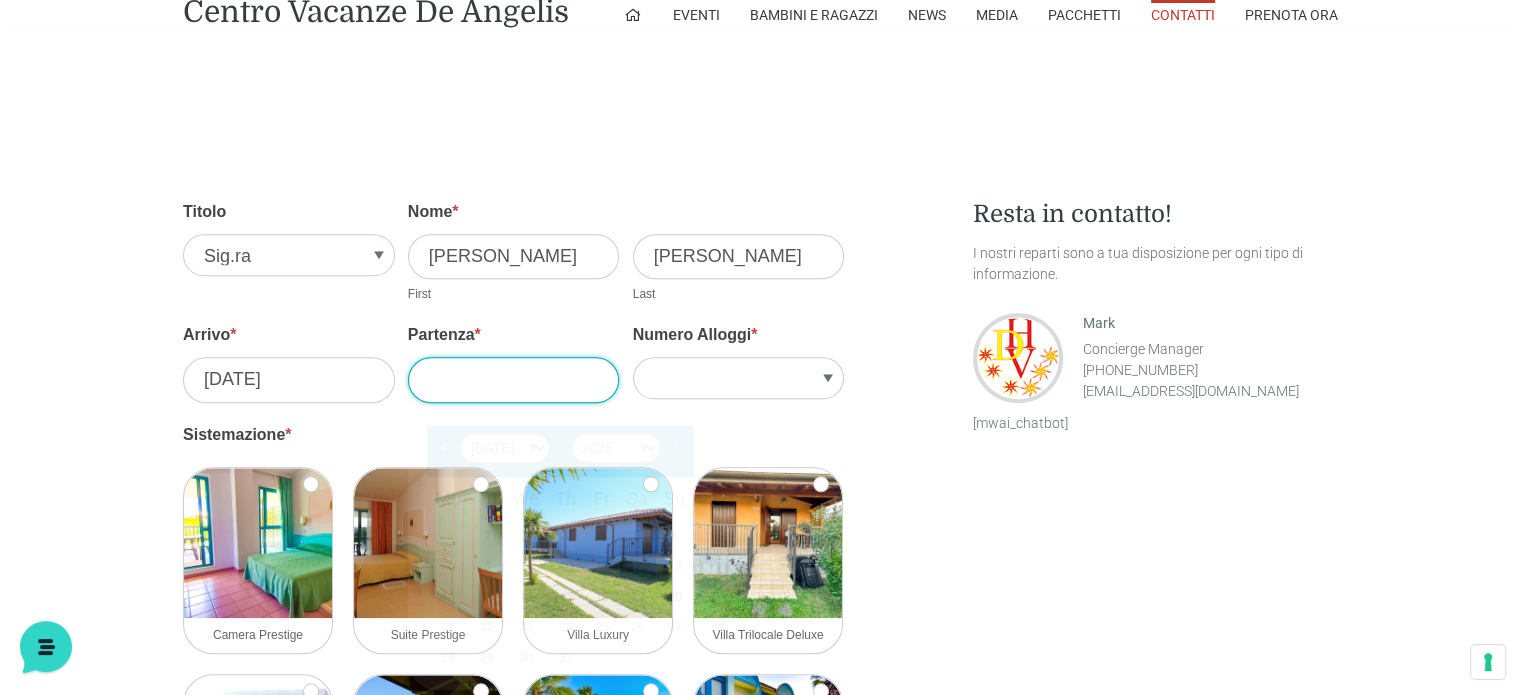 click on "Partenza
*" at bounding box center [514, 379] 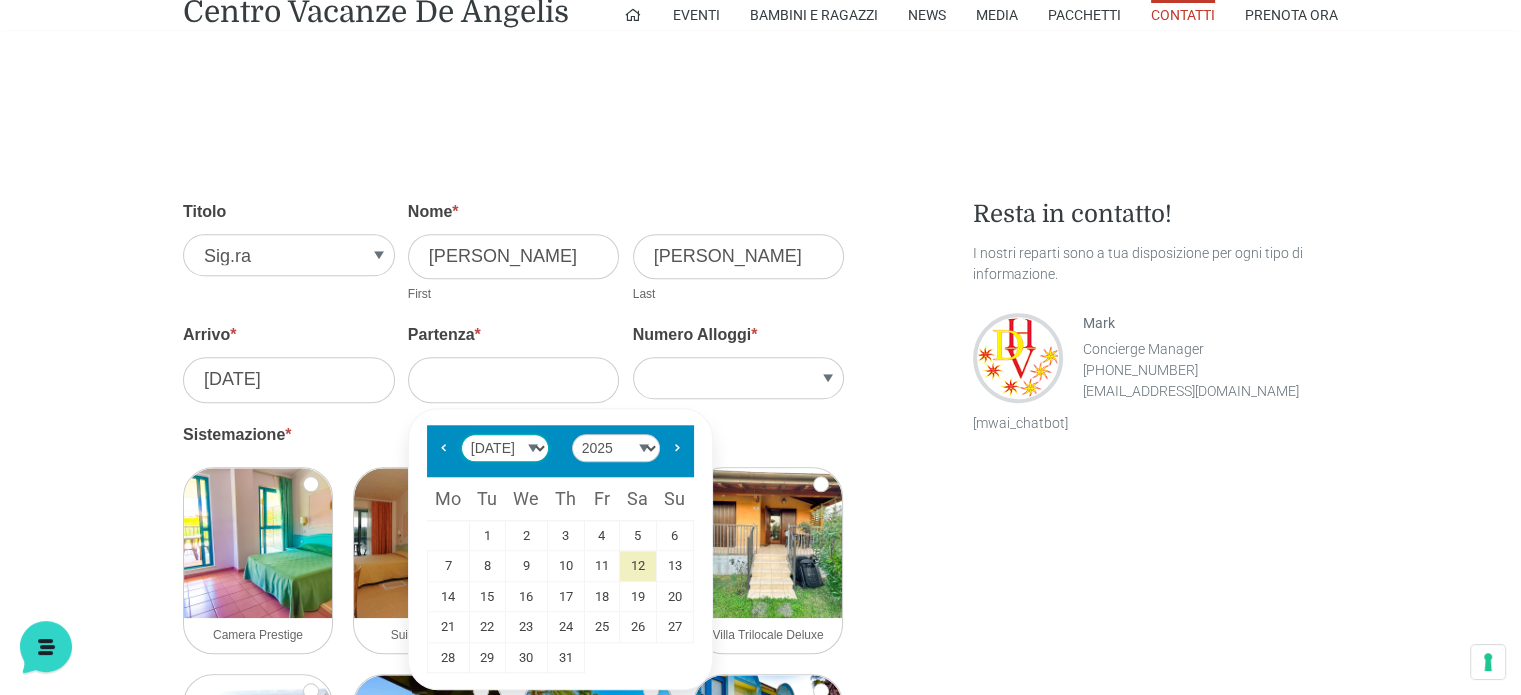 click on "Jan Feb Mar Apr May Jun Jul Aug Sep Oct Nov Dec" at bounding box center [505, 448] 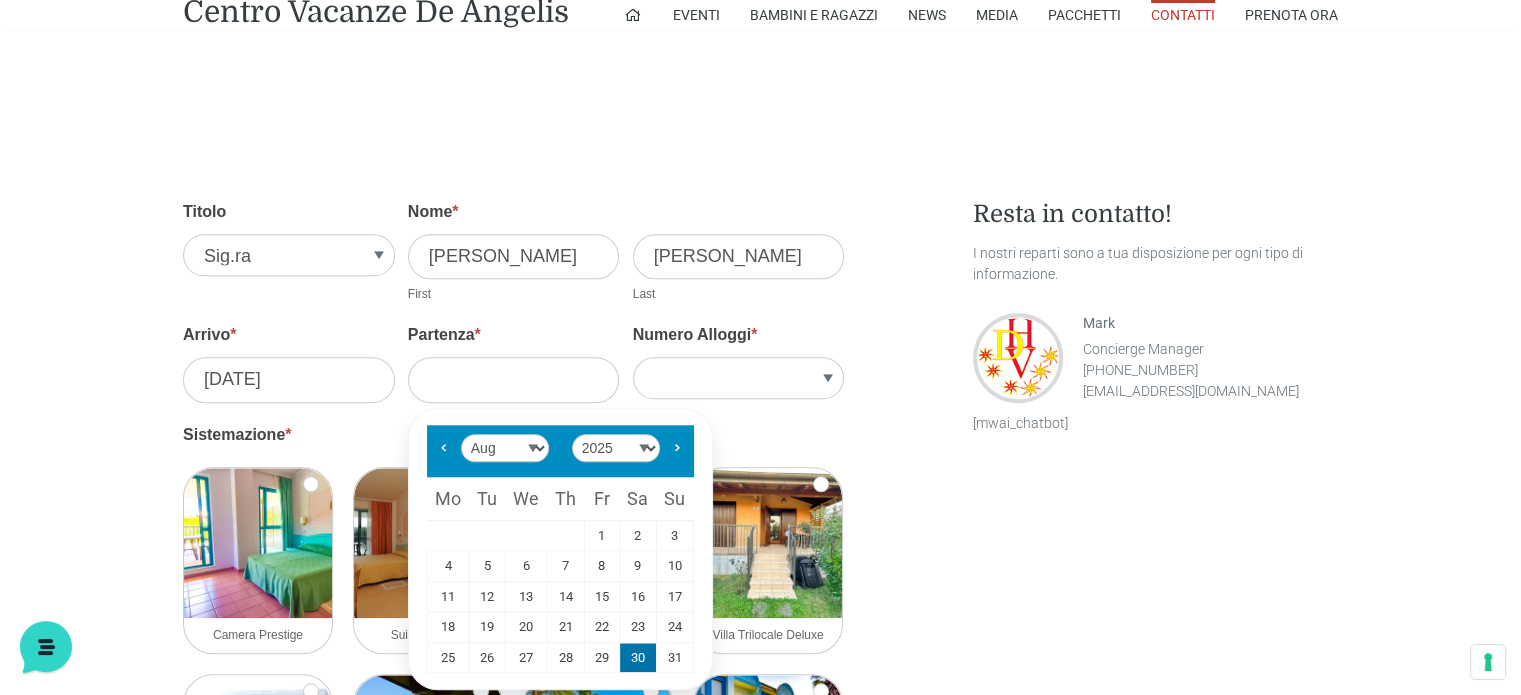 click on "30" at bounding box center [638, 658] 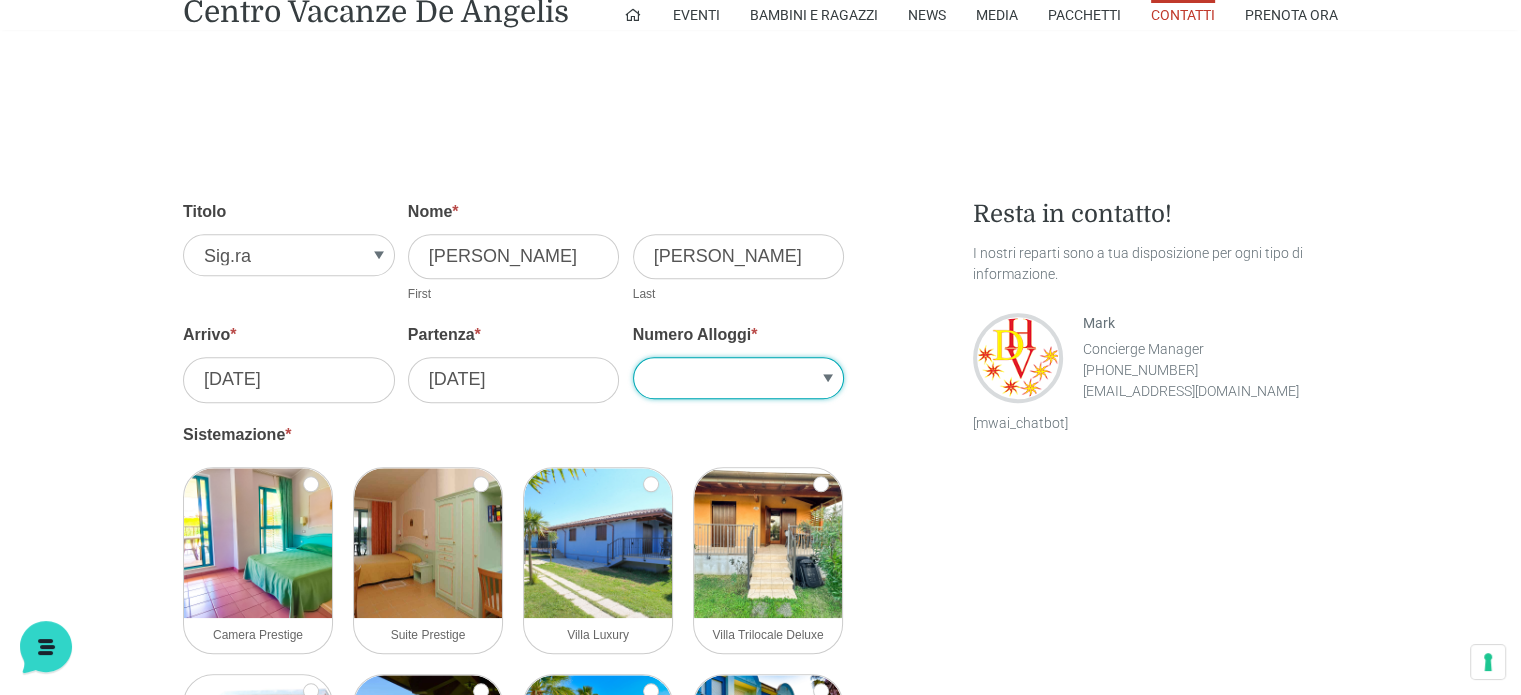 click on "1 2 3 4 5" at bounding box center [739, 378] 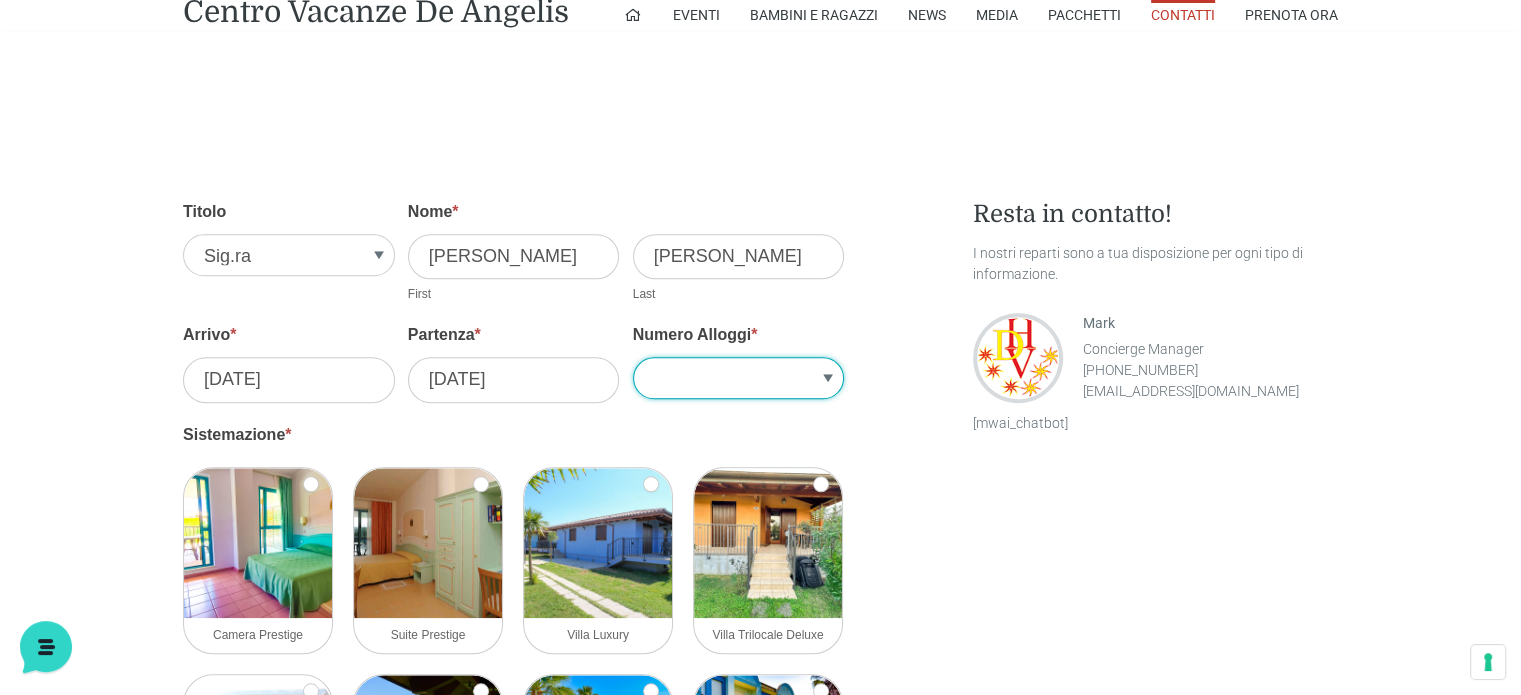 select on "1" 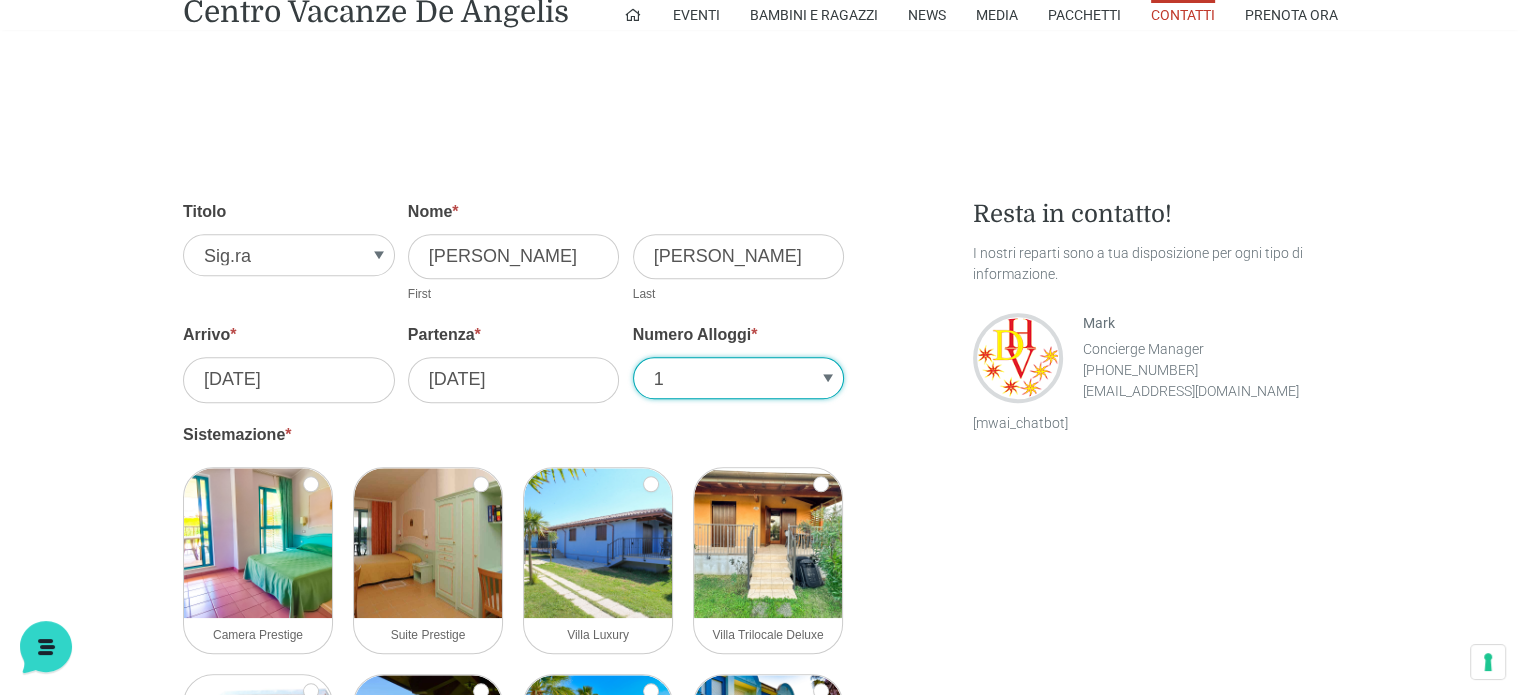 click on "1 2 3 4 5" at bounding box center (739, 378) 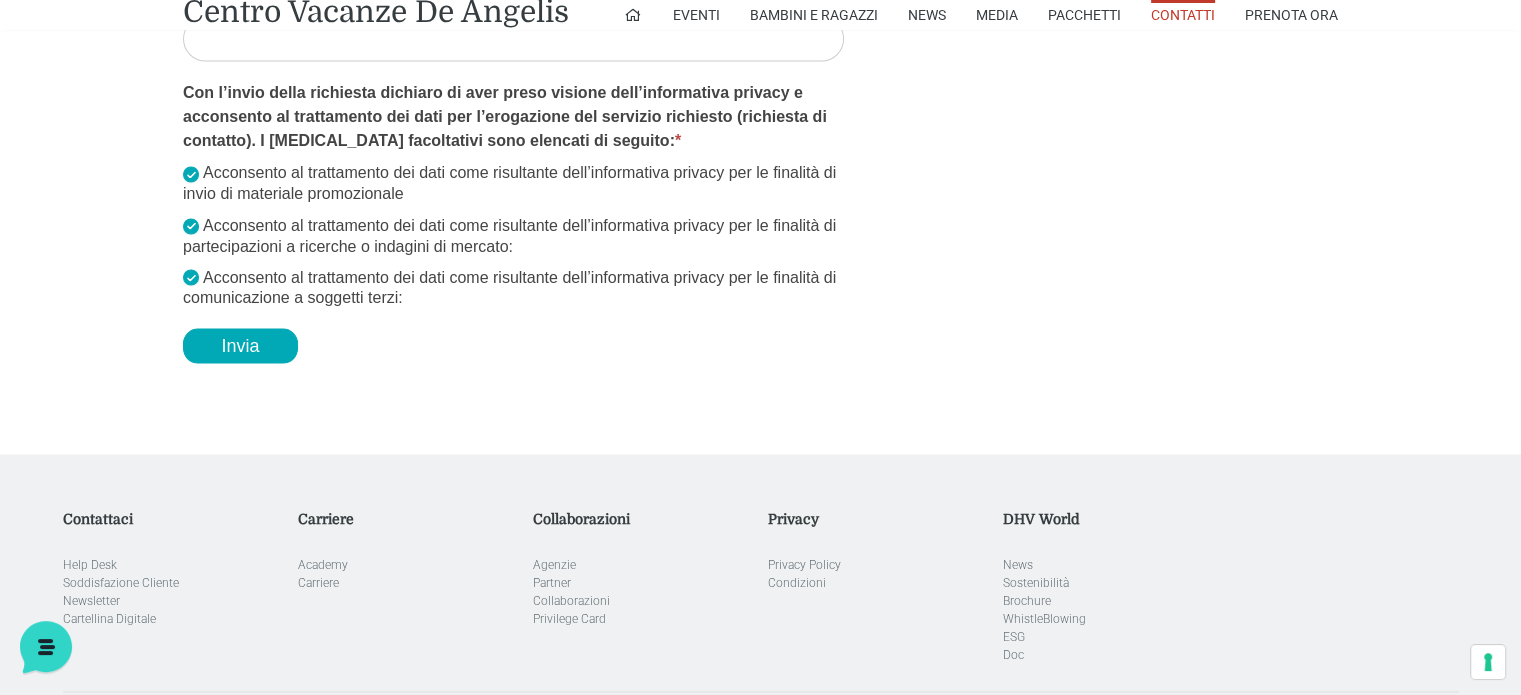 scroll, scrollTop: 3600, scrollLeft: 0, axis: vertical 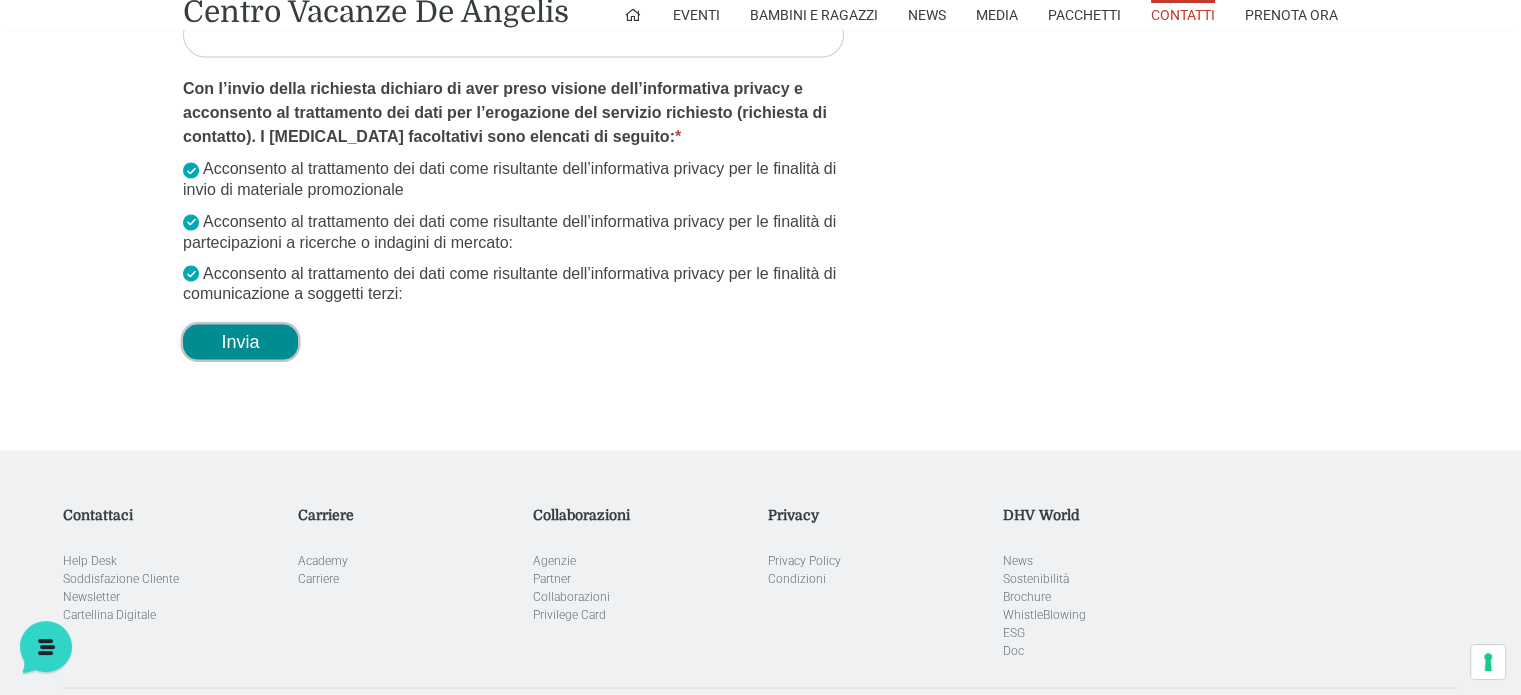 click on "Invia" at bounding box center (240, 341) 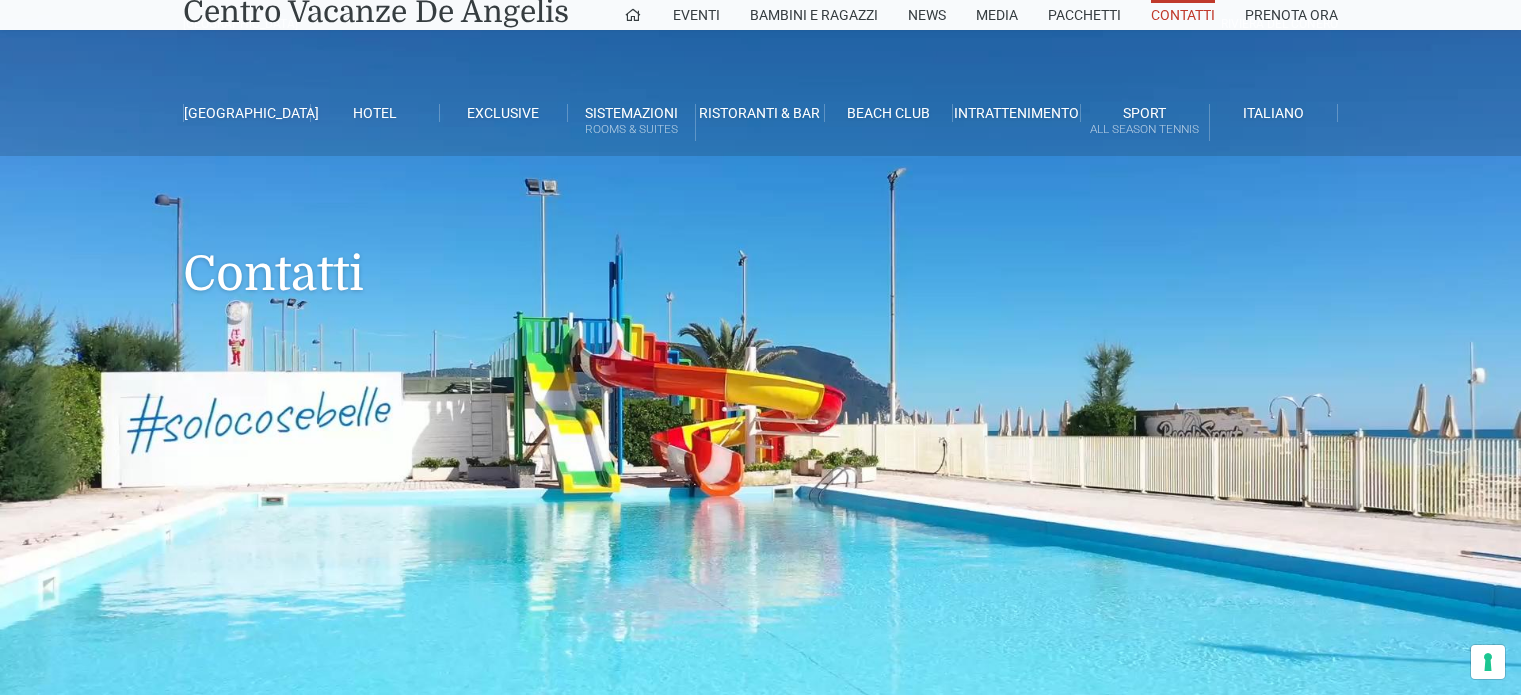 scroll, scrollTop: 1908, scrollLeft: 0, axis: vertical 